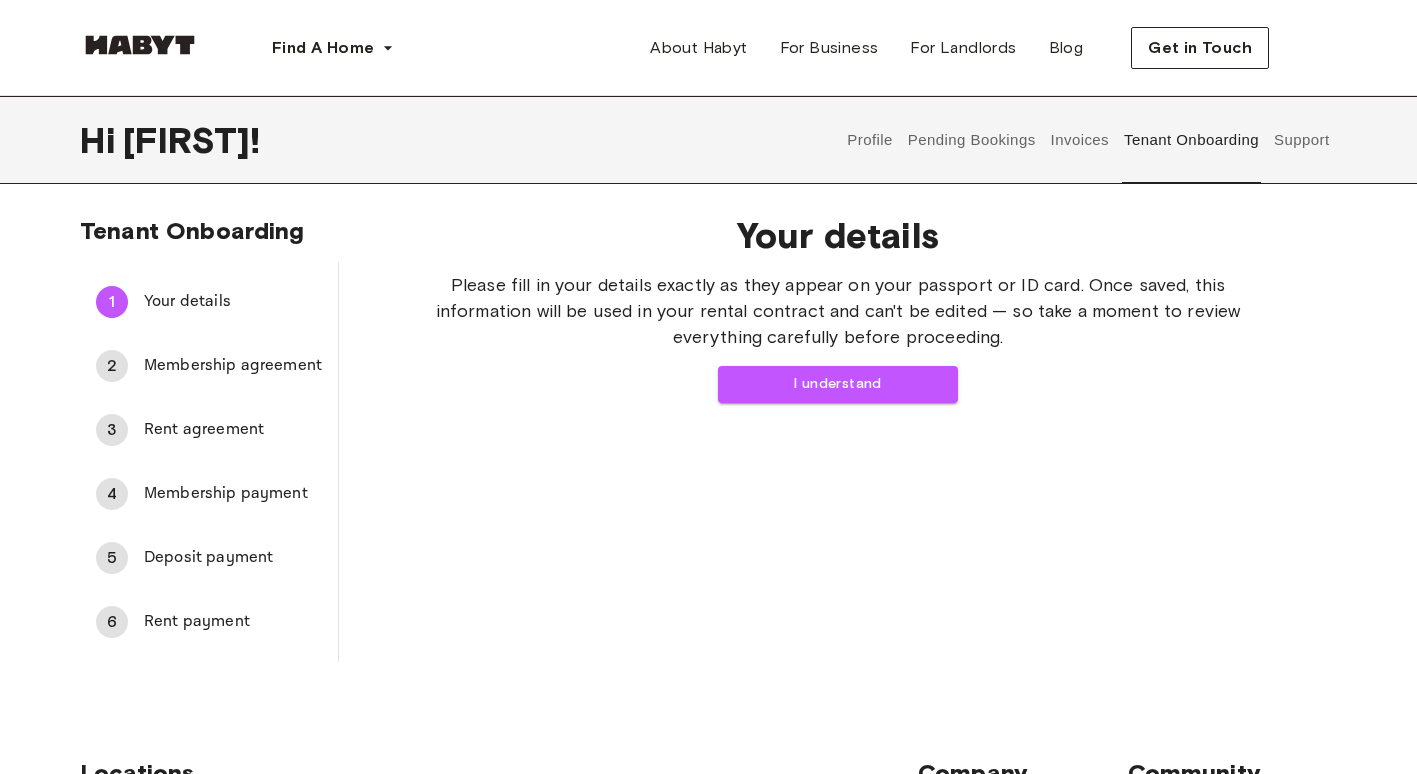 scroll, scrollTop: 0, scrollLeft: 0, axis: both 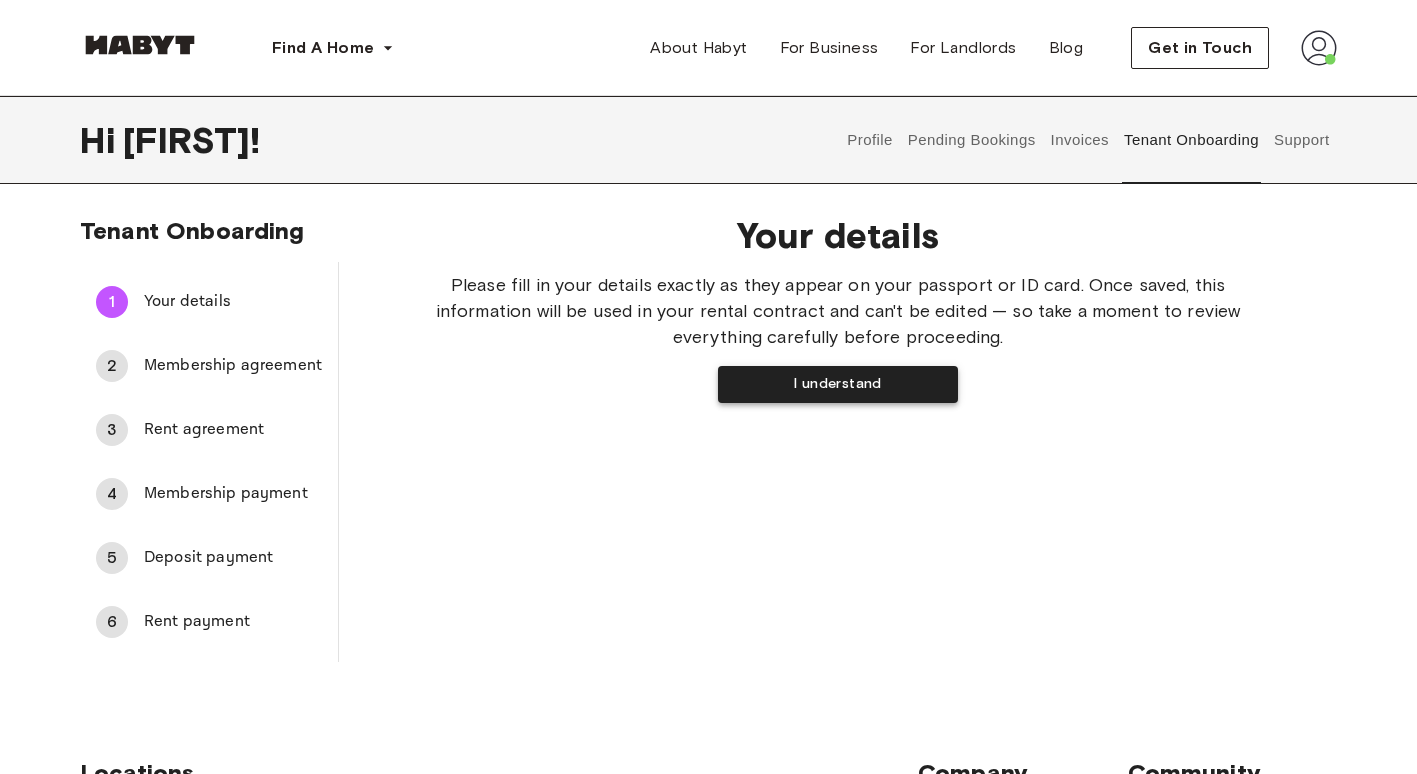 click on "I understand" at bounding box center [838, 384] 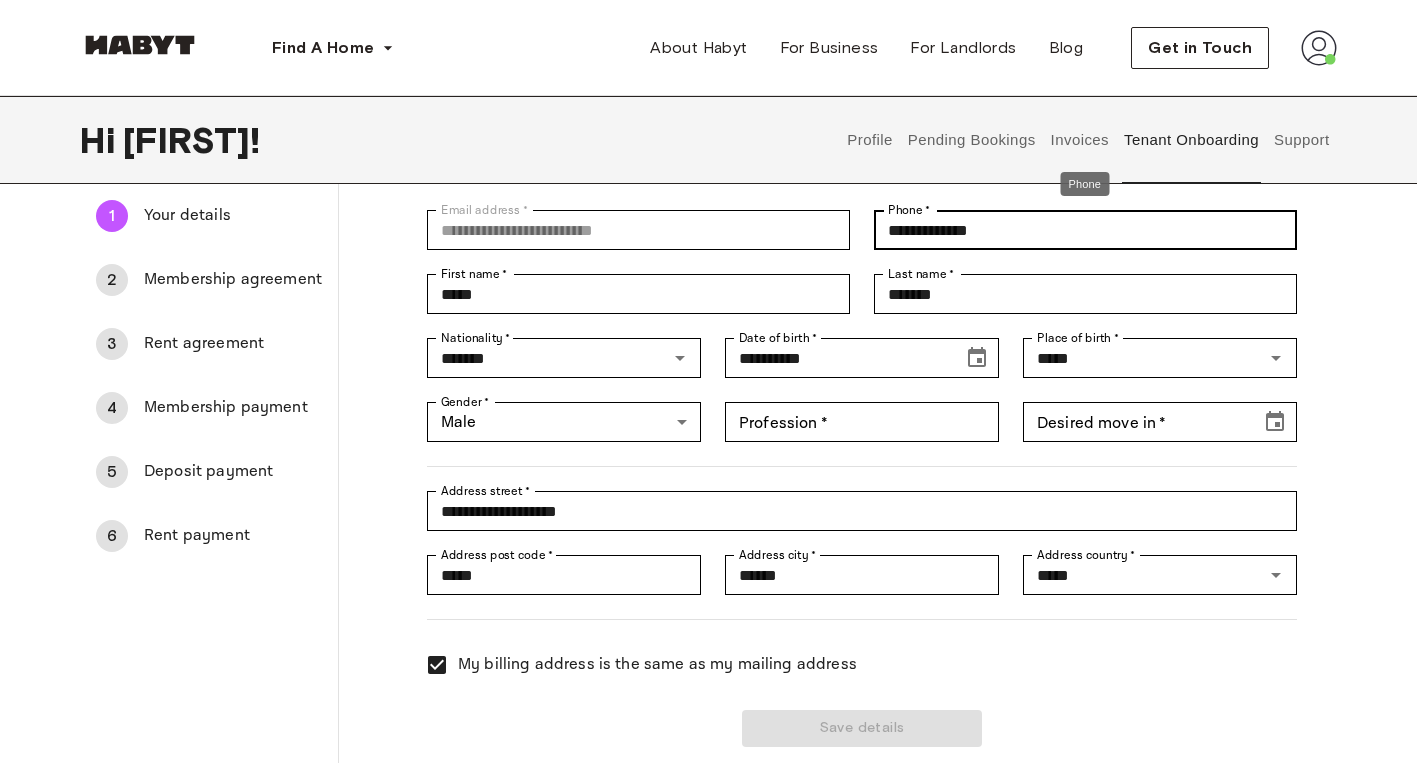 scroll, scrollTop: 114, scrollLeft: 0, axis: vertical 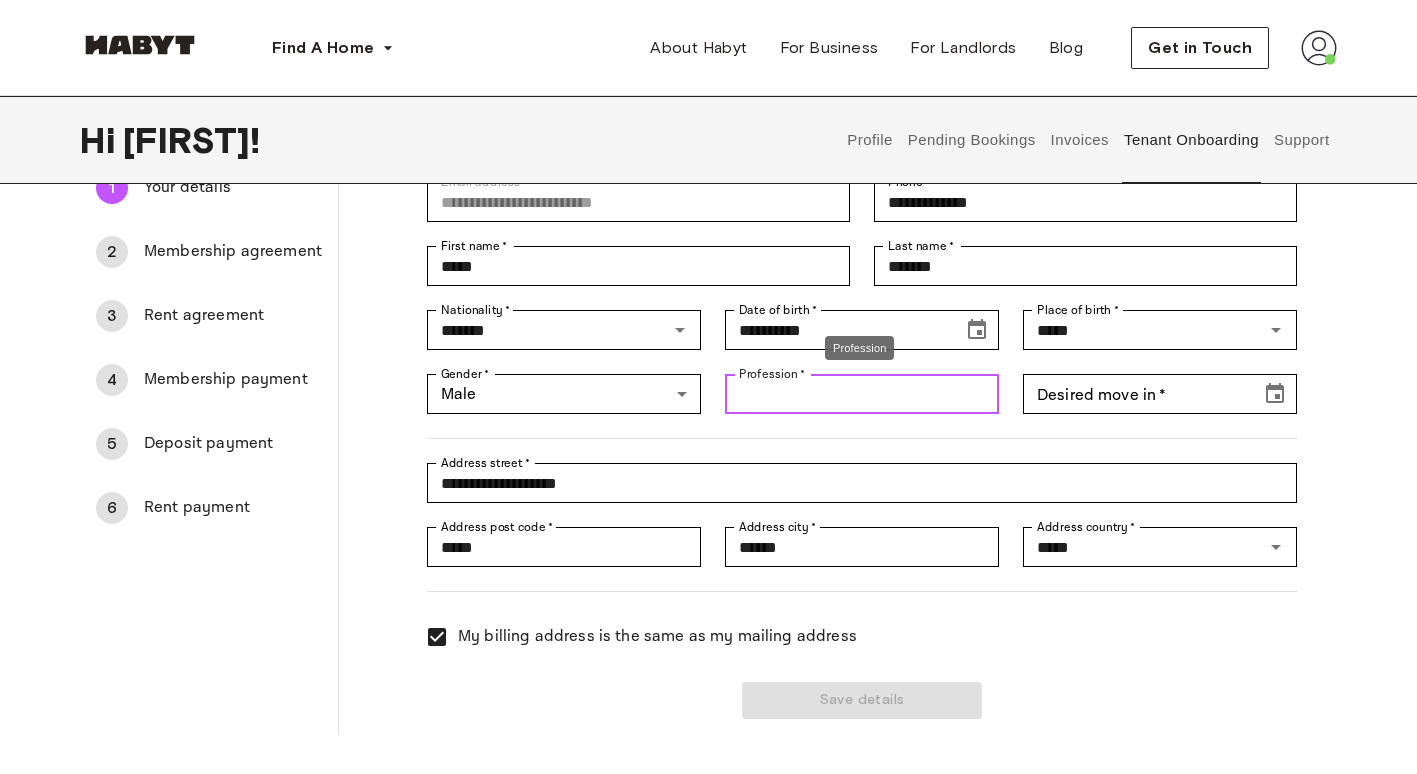 click on "Profession   *" at bounding box center [862, 394] 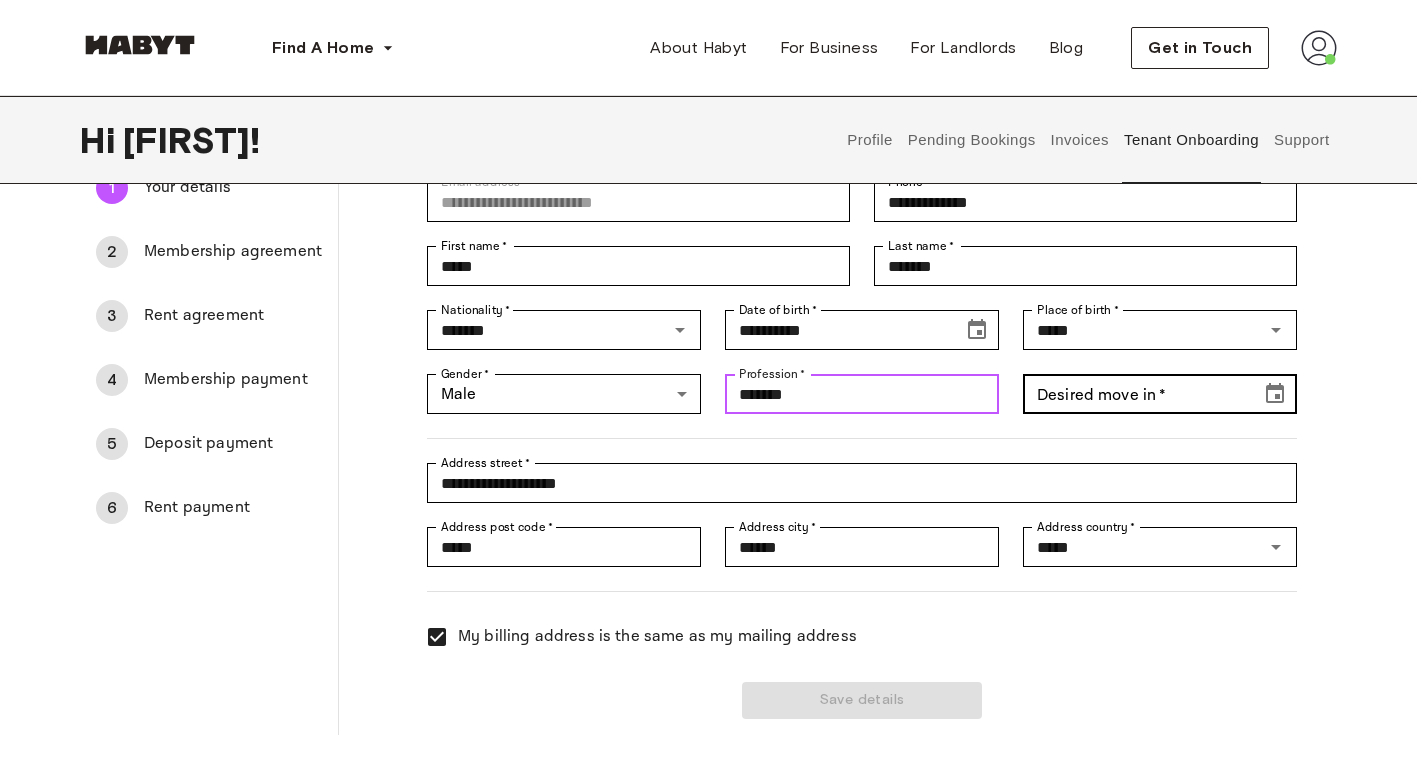 type on "*******" 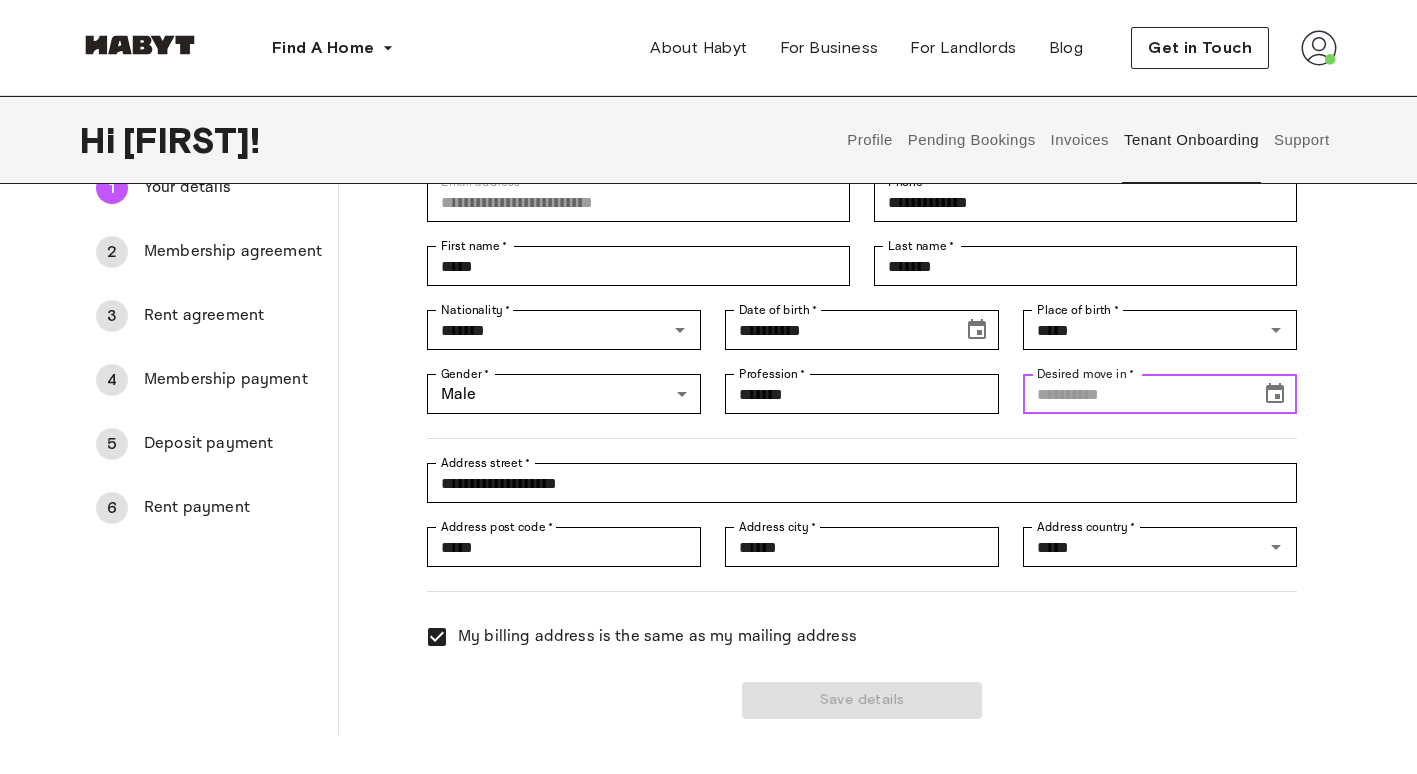 click on "Desired move in   *" at bounding box center [1135, 394] 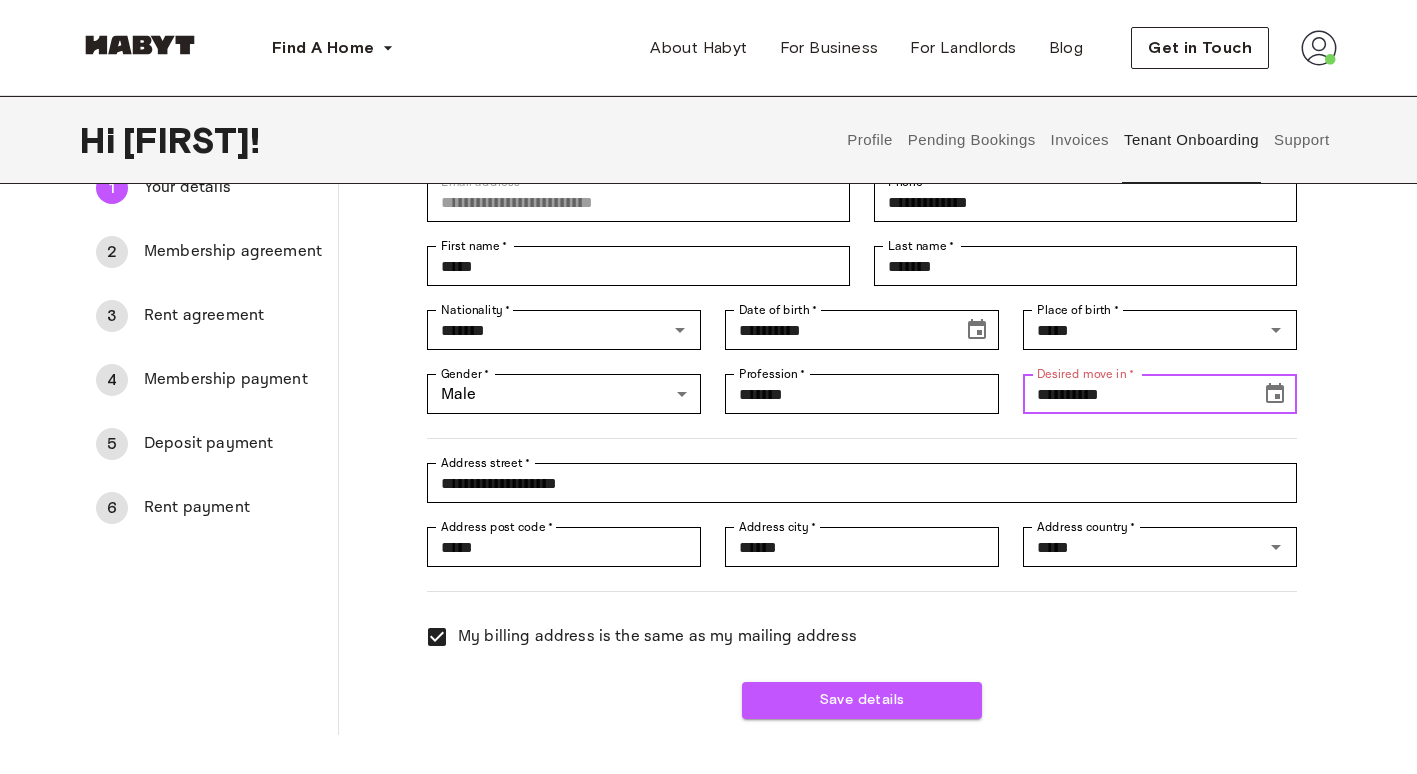 click 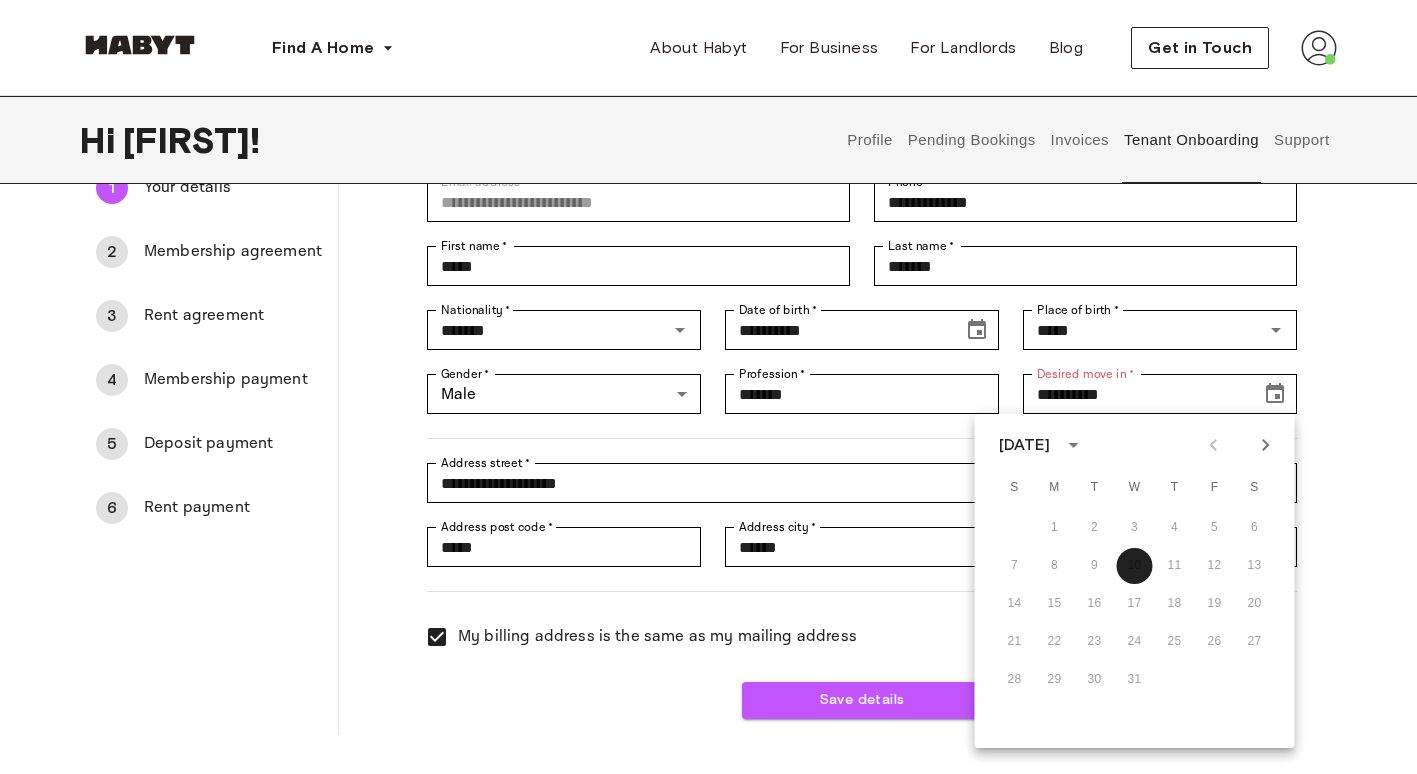 click on "[DATE]" at bounding box center (1025, 445) 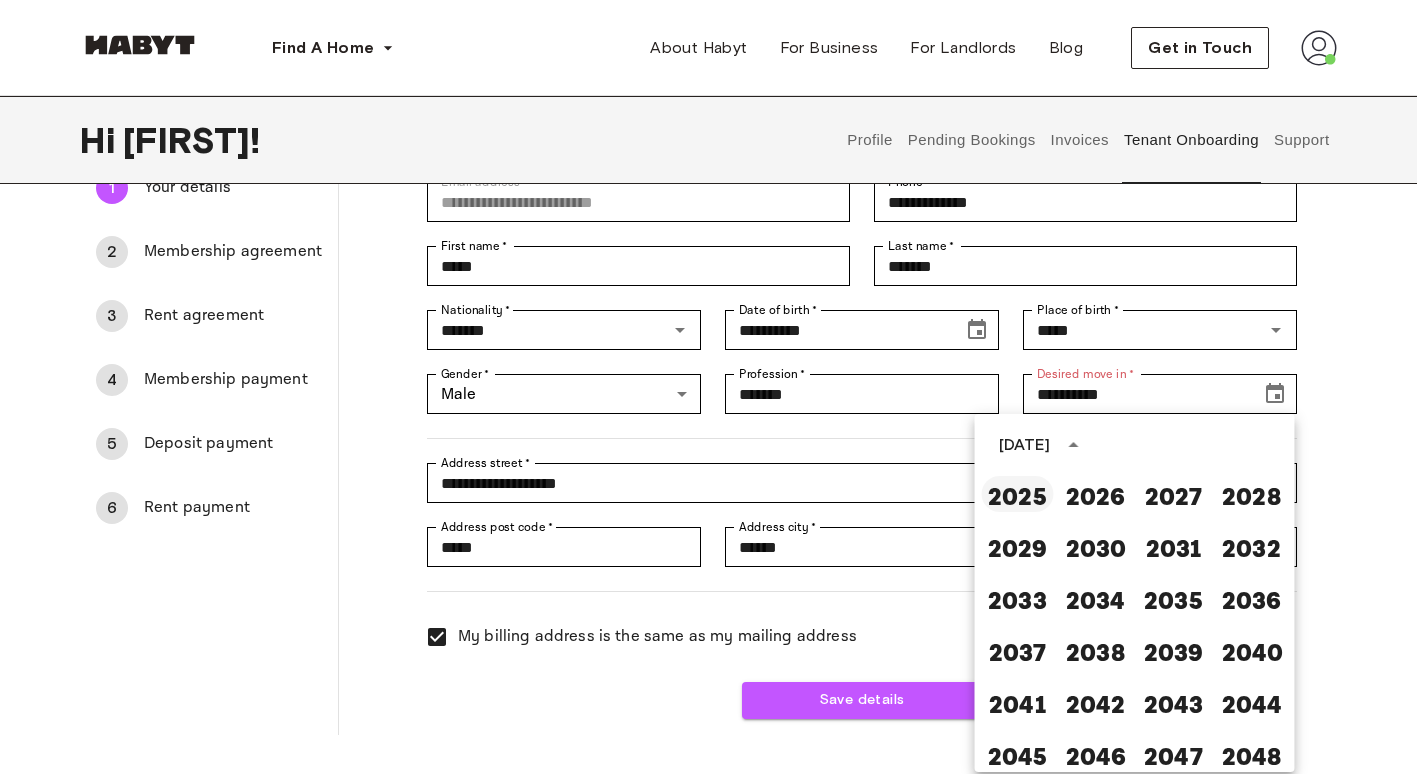 click on "2025" at bounding box center (1018, 494) 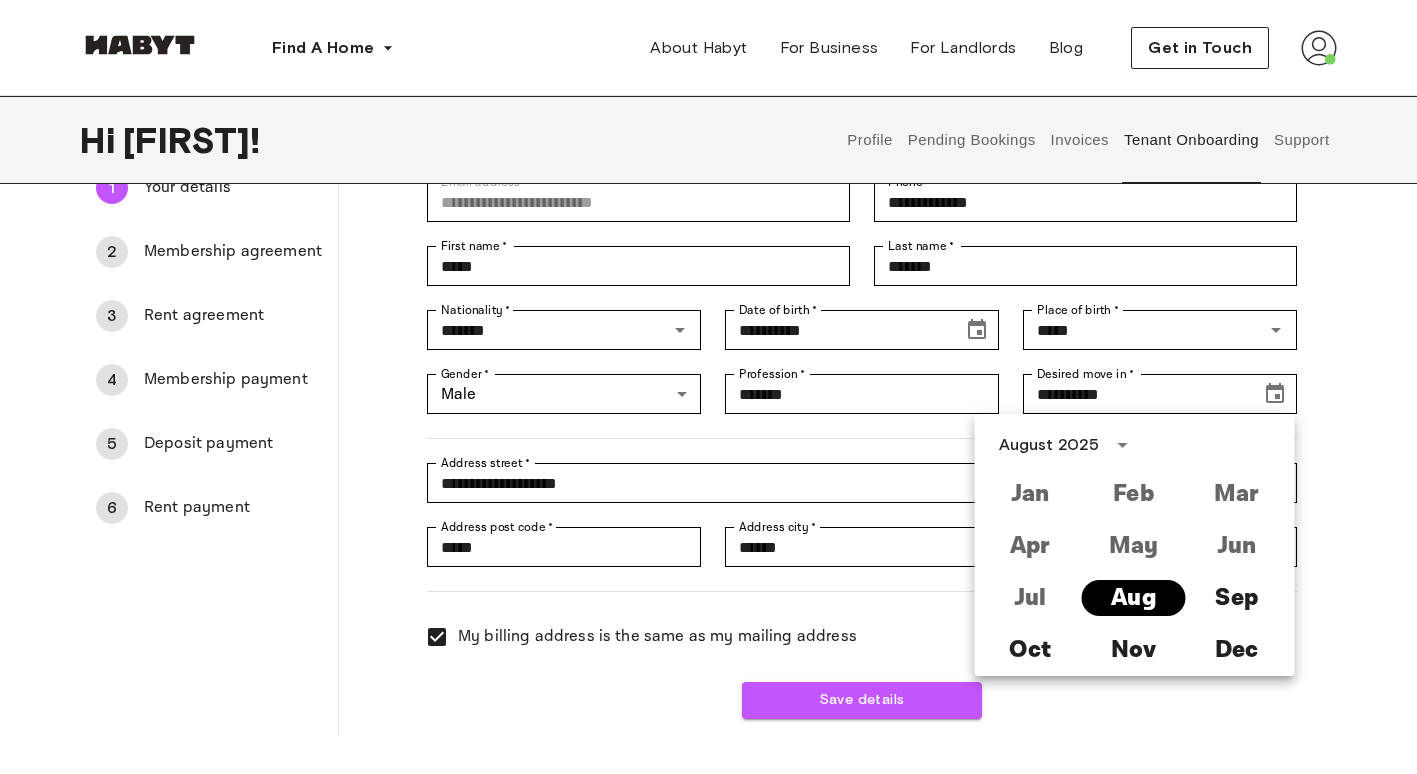 click on "Aug" at bounding box center (1133, 598) 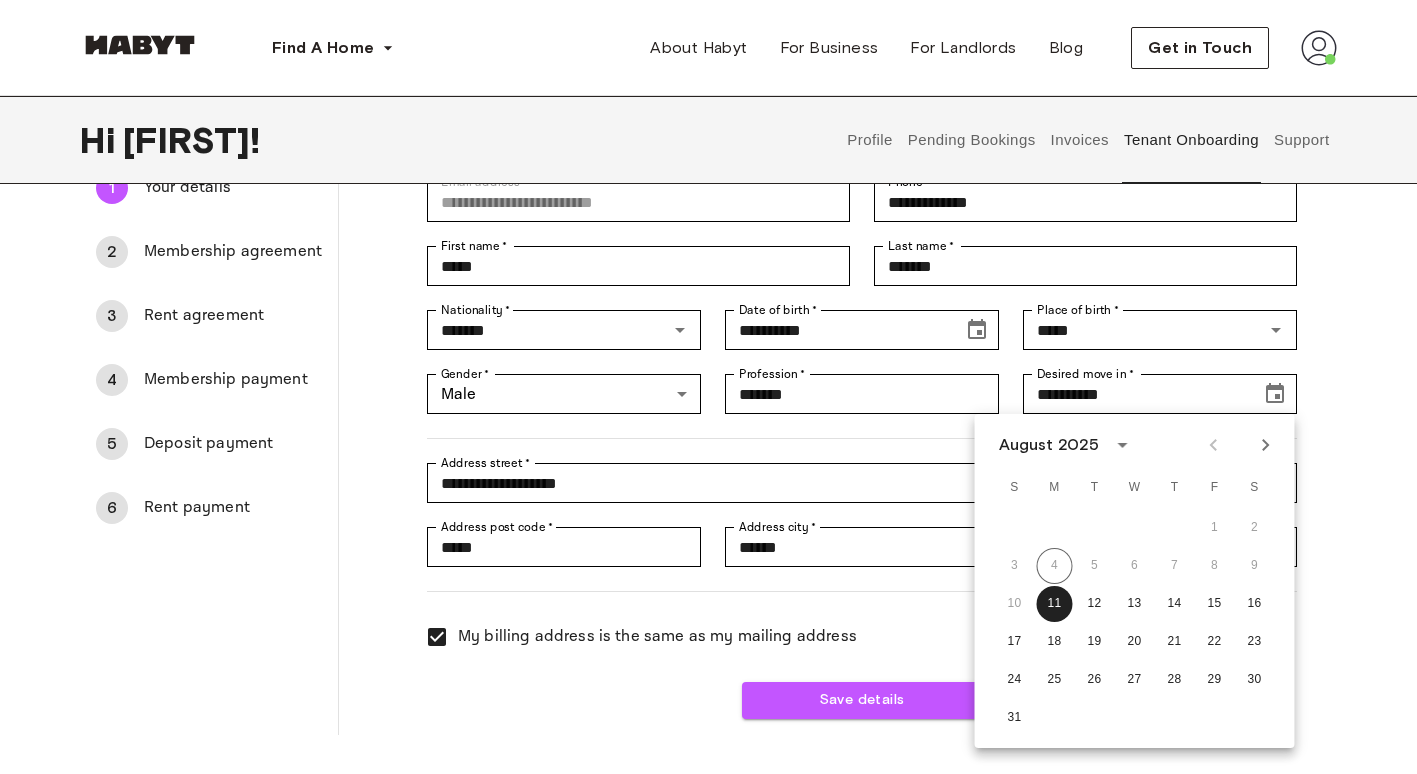 click on "10 11 12 13 14 15 16" at bounding box center (1135, 604) 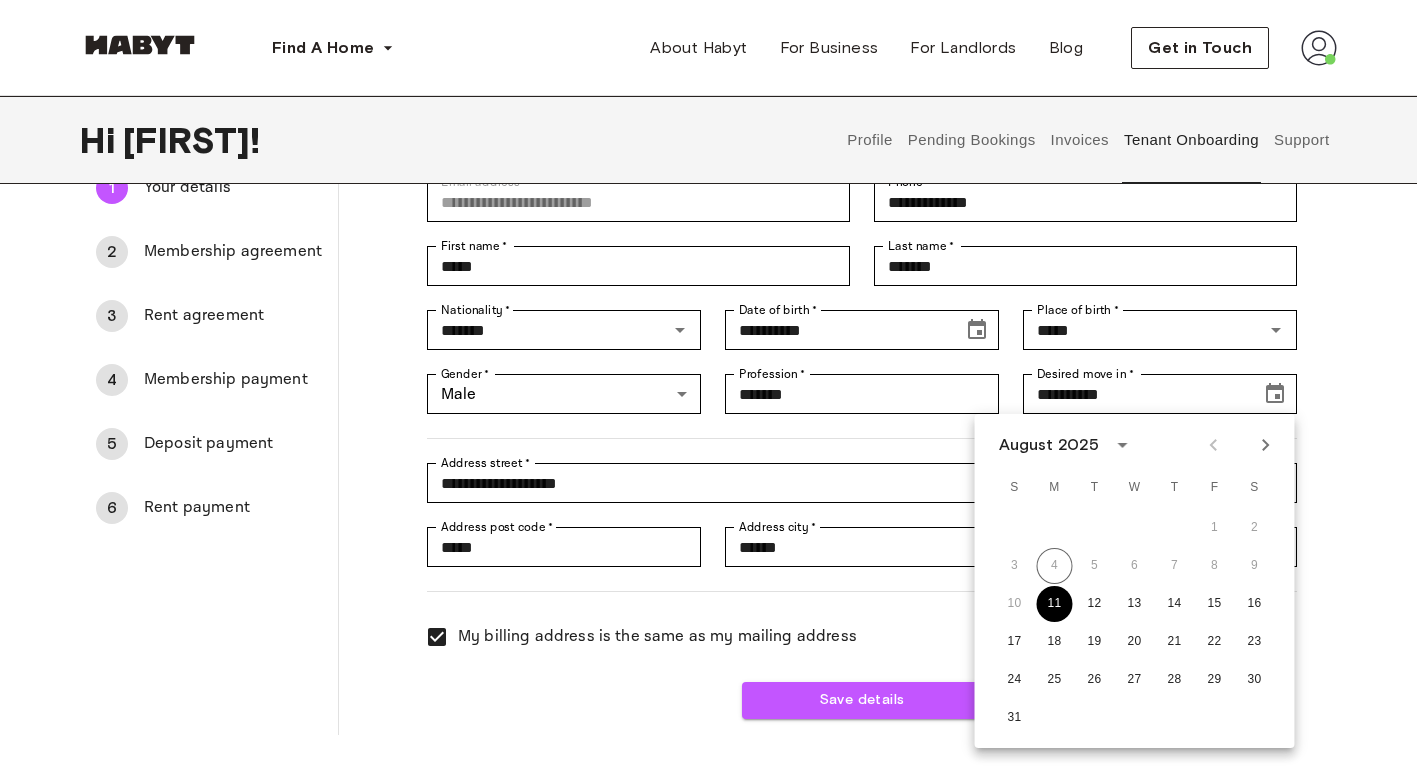 click on "11" at bounding box center [1055, 604] 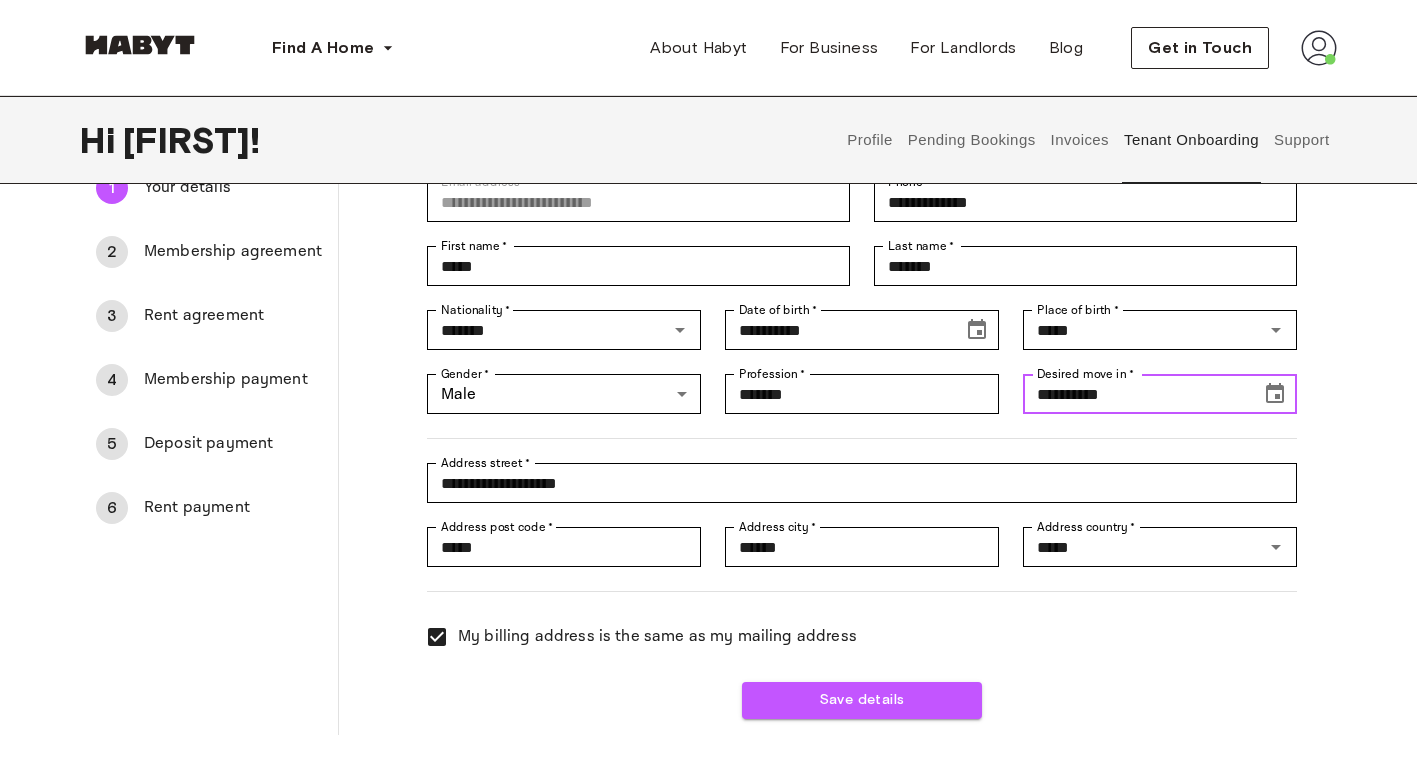click on "**********" at bounding box center (1135, 394) 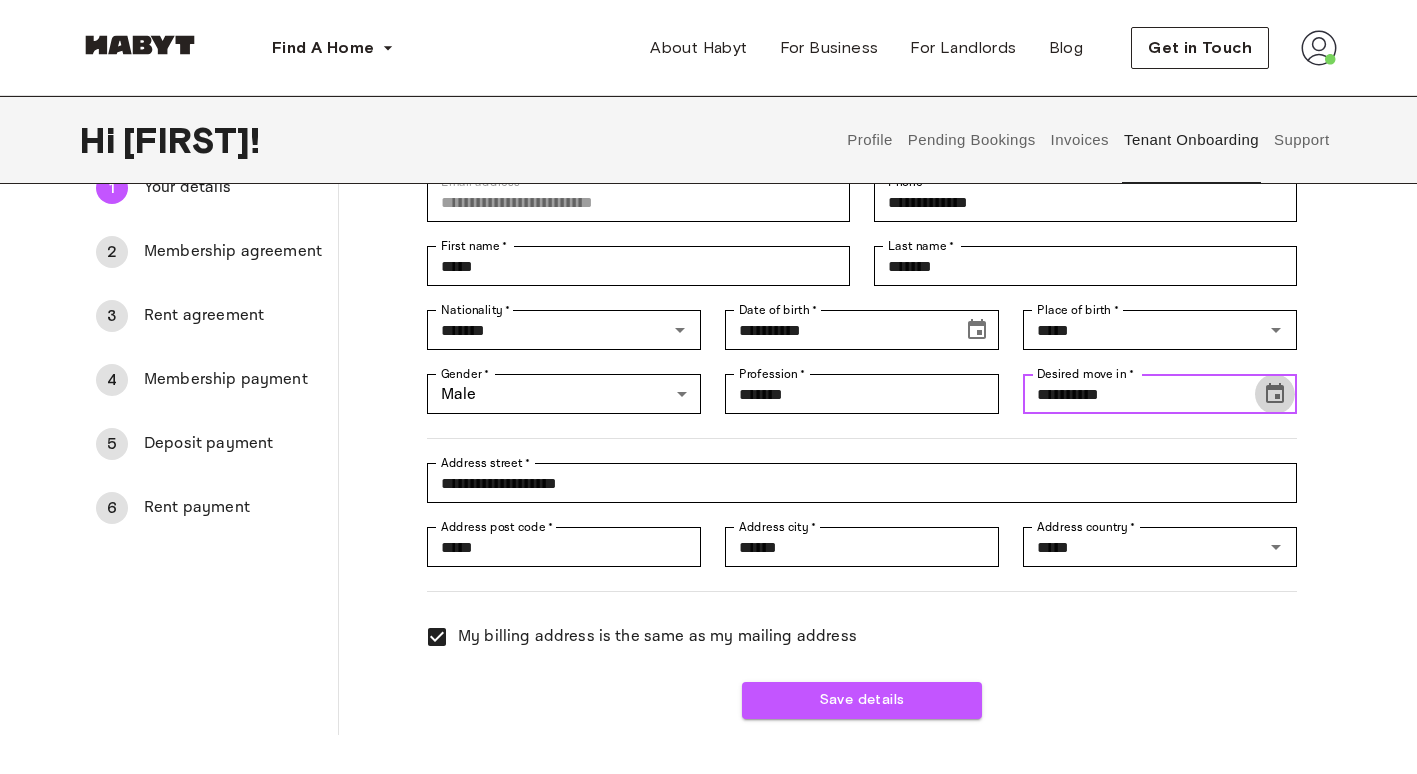 click 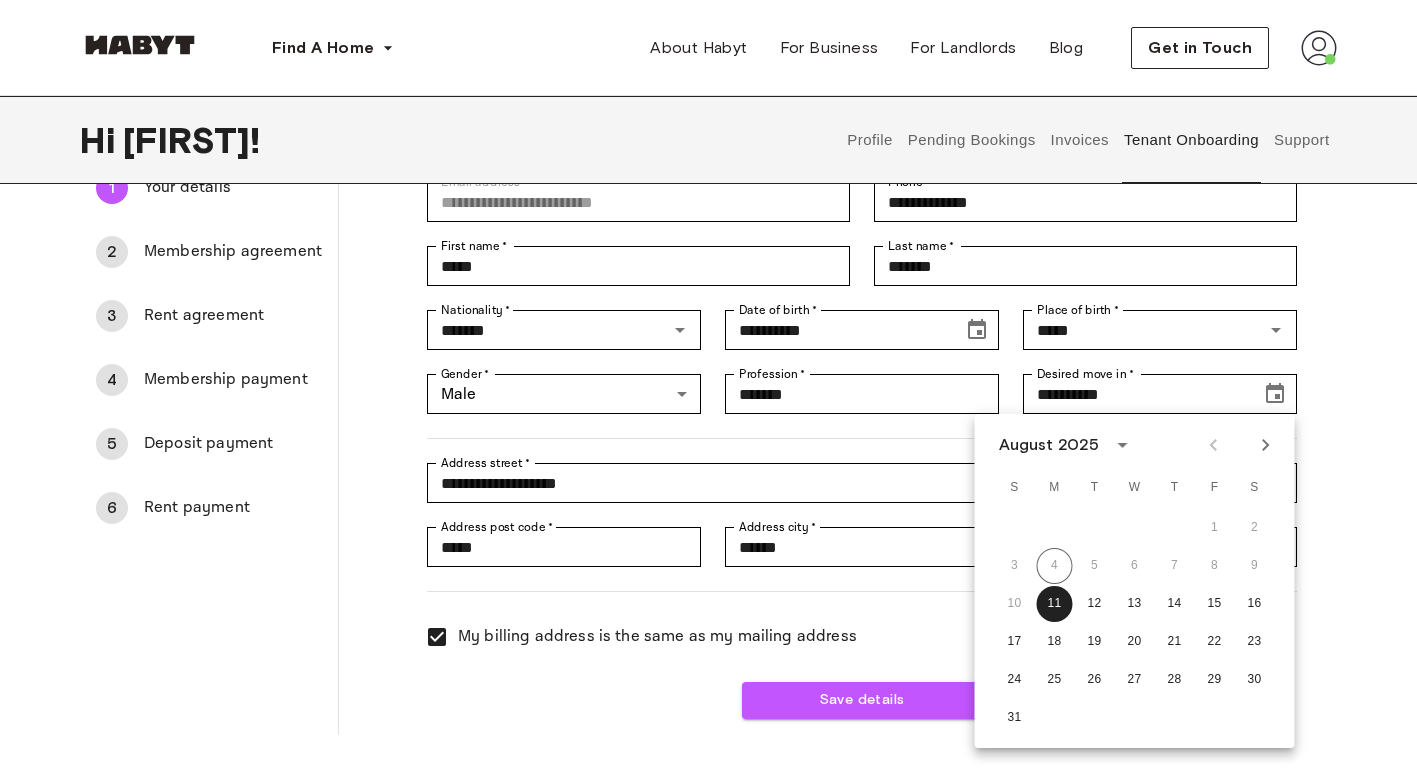 click on "10 11 12 13 14 15 16" at bounding box center (1135, 604) 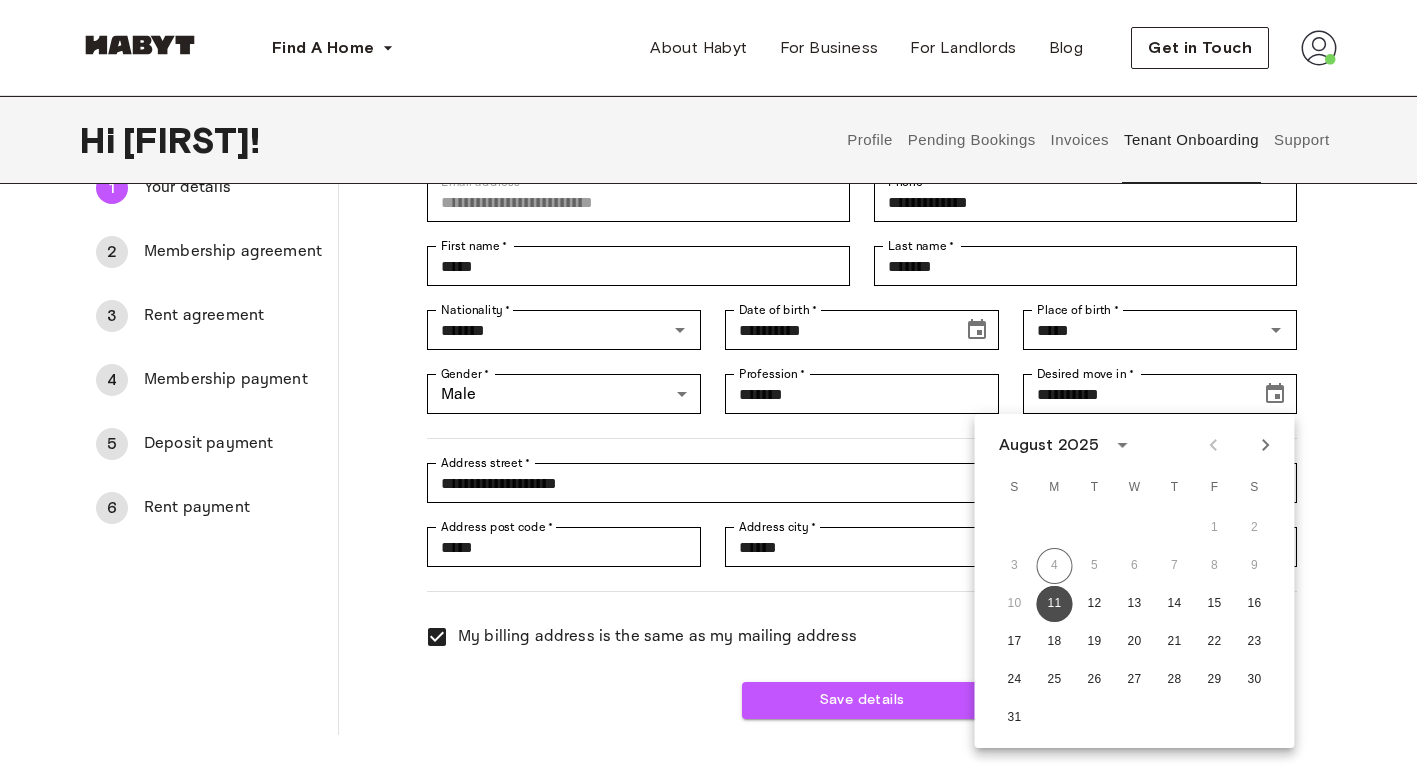 click on "11" at bounding box center [1055, 604] 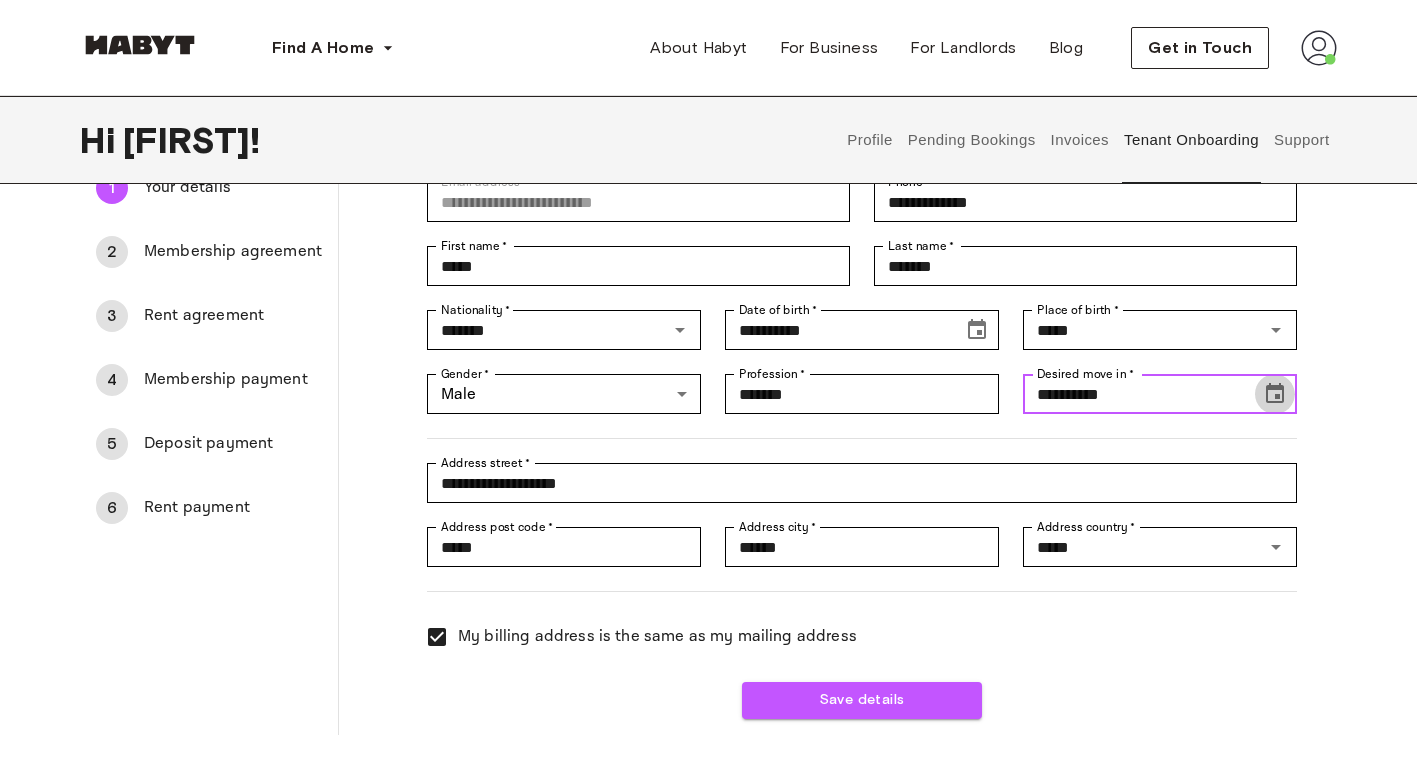 click 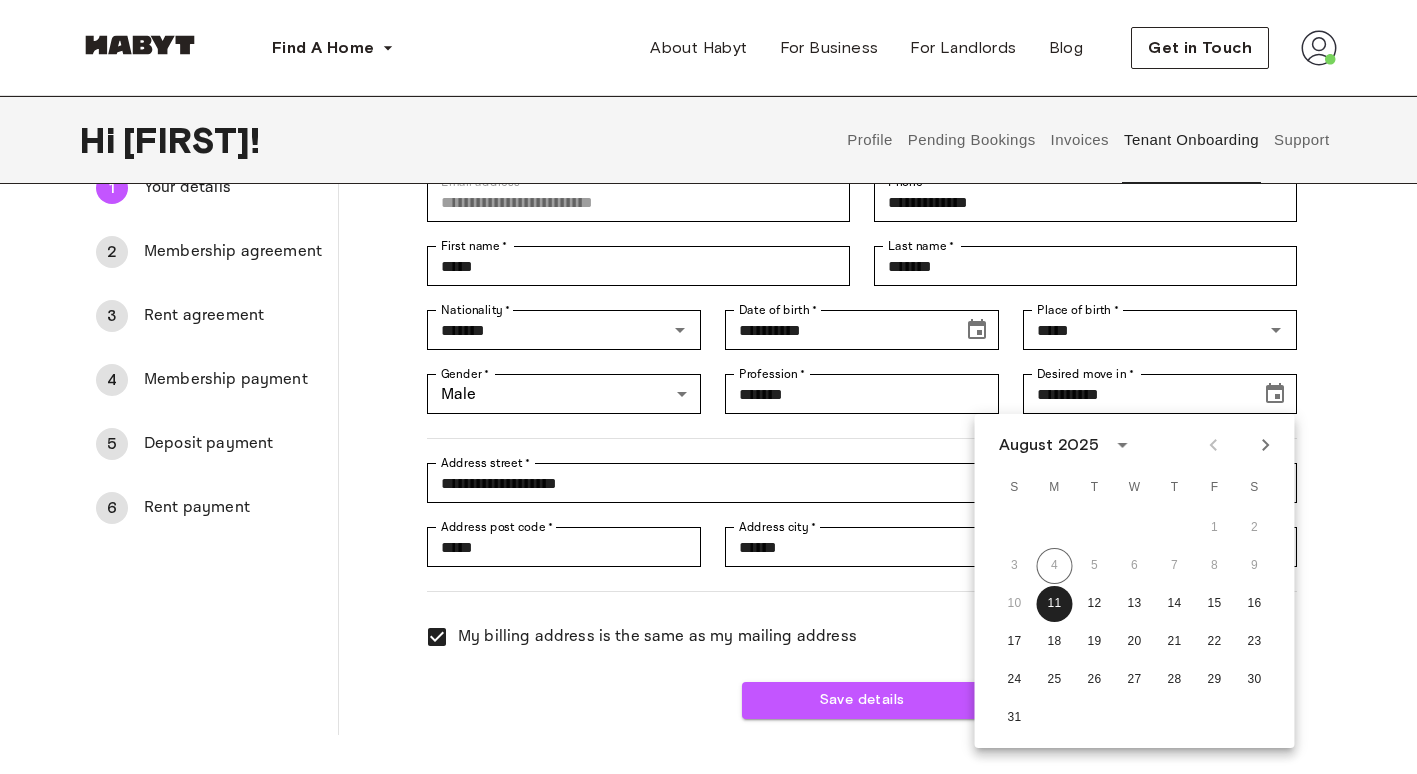 click on "3 4 5 6 7 8 9" at bounding box center (1135, 566) 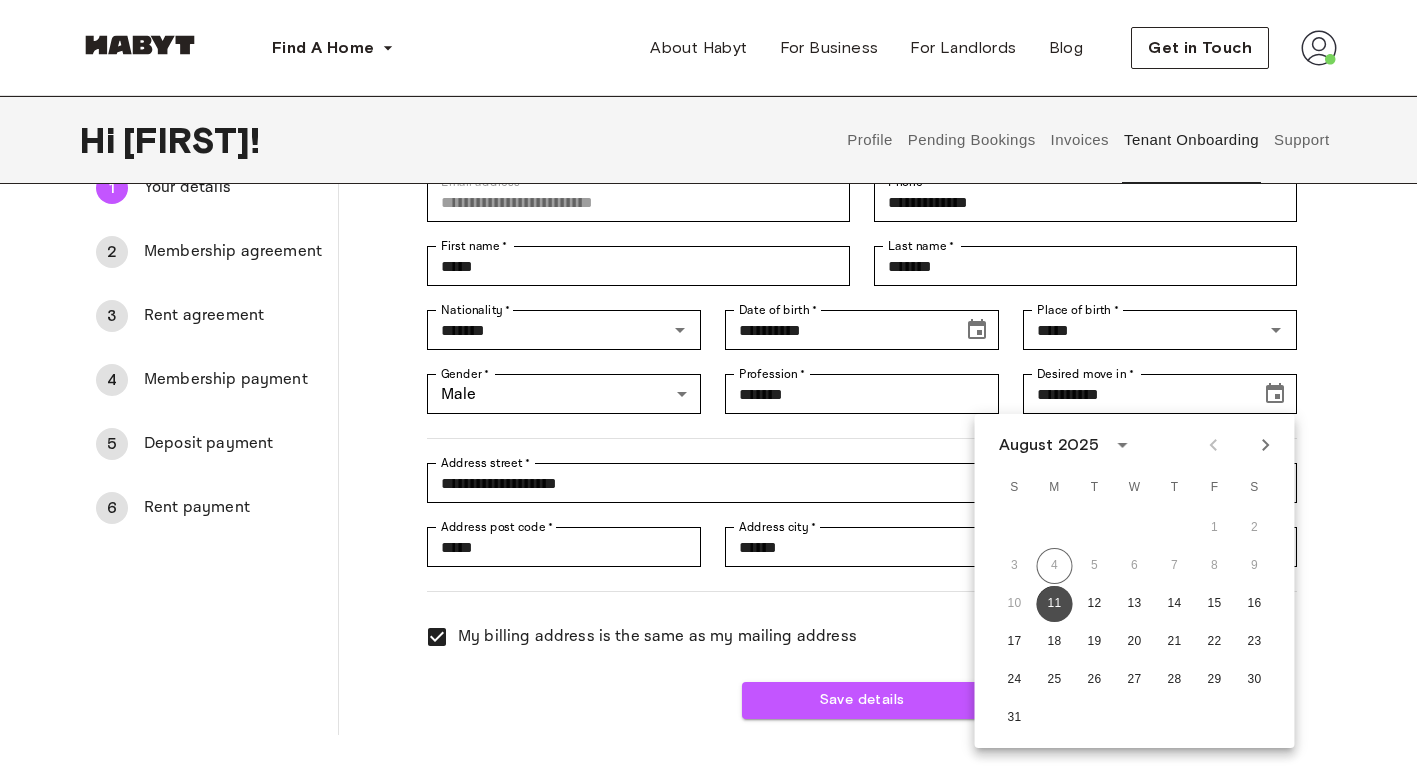 click on "11" at bounding box center [1055, 604] 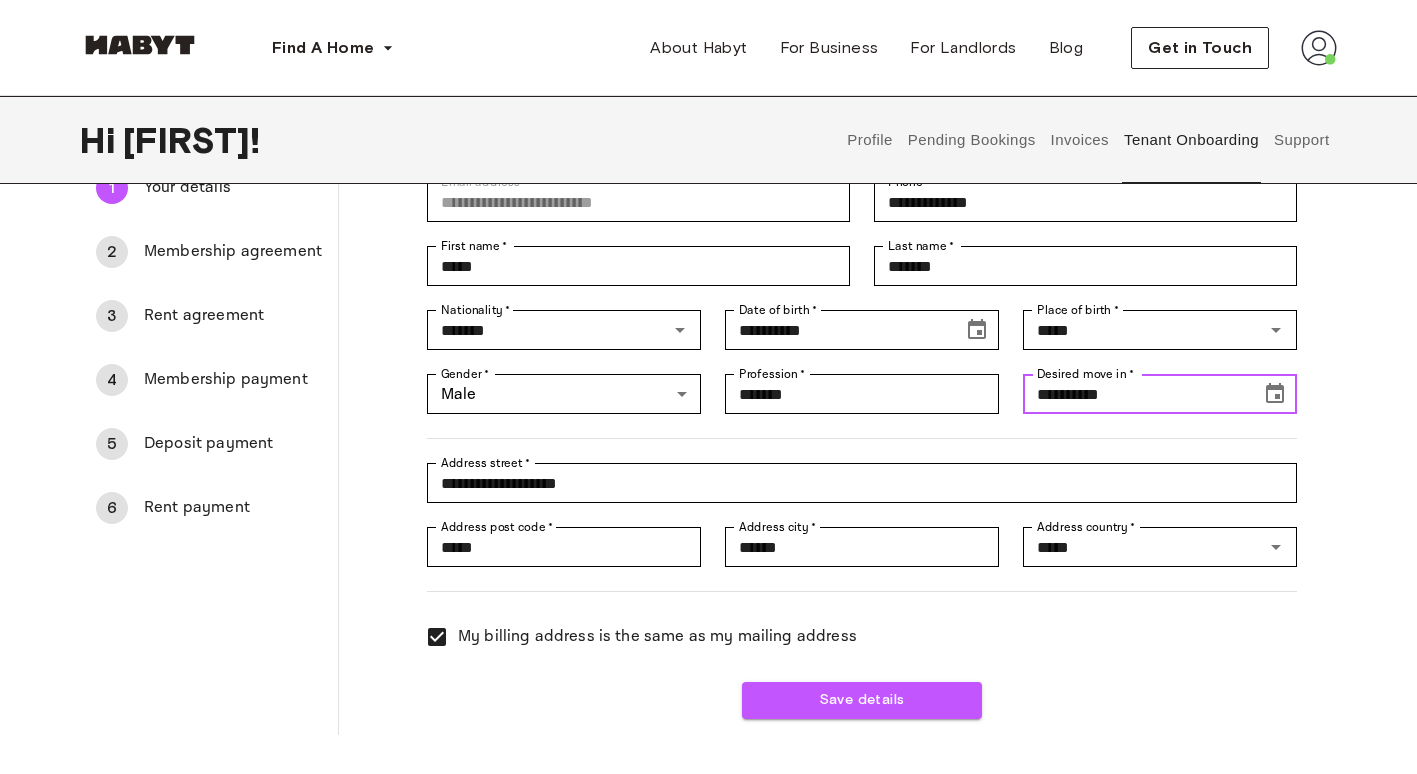 click 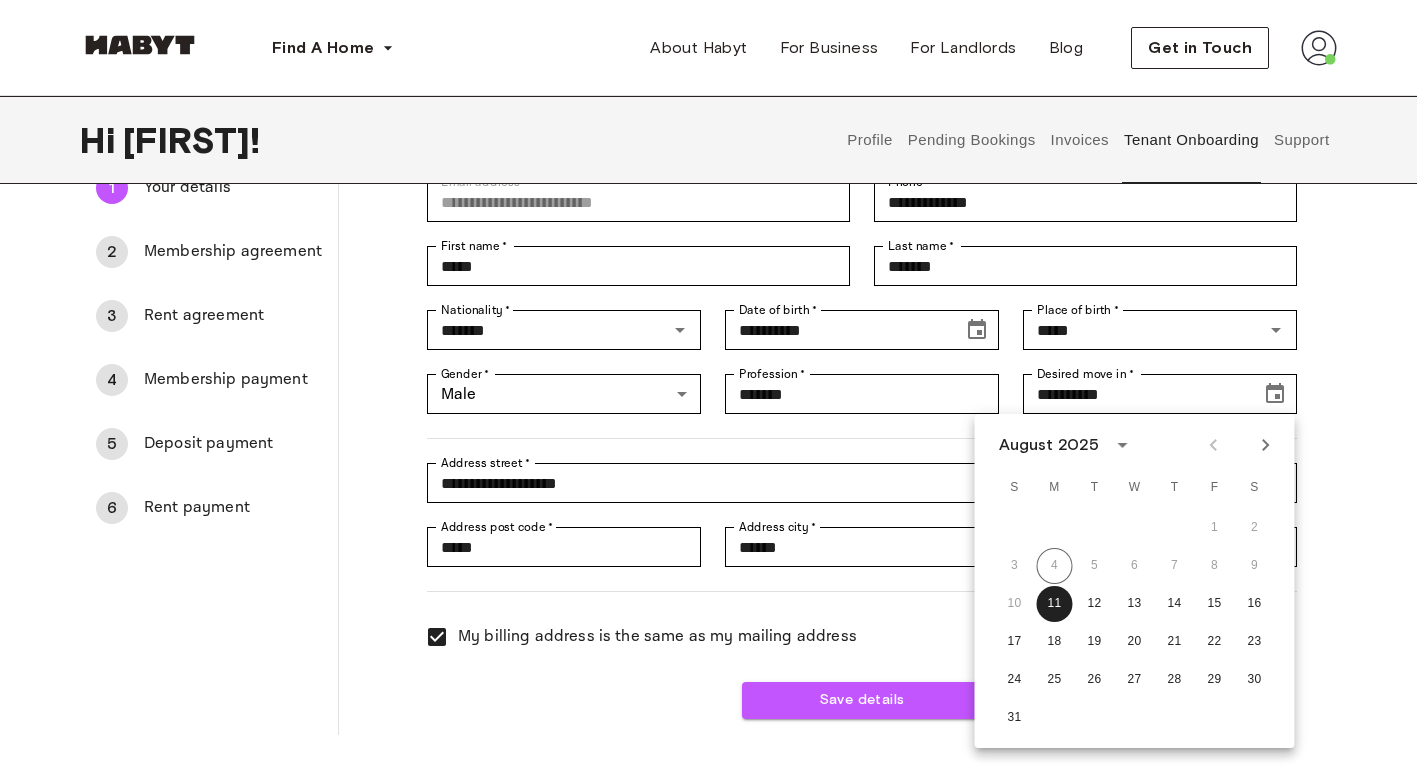 click on "10 11 12 13 14 15 16" at bounding box center [1135, 604] 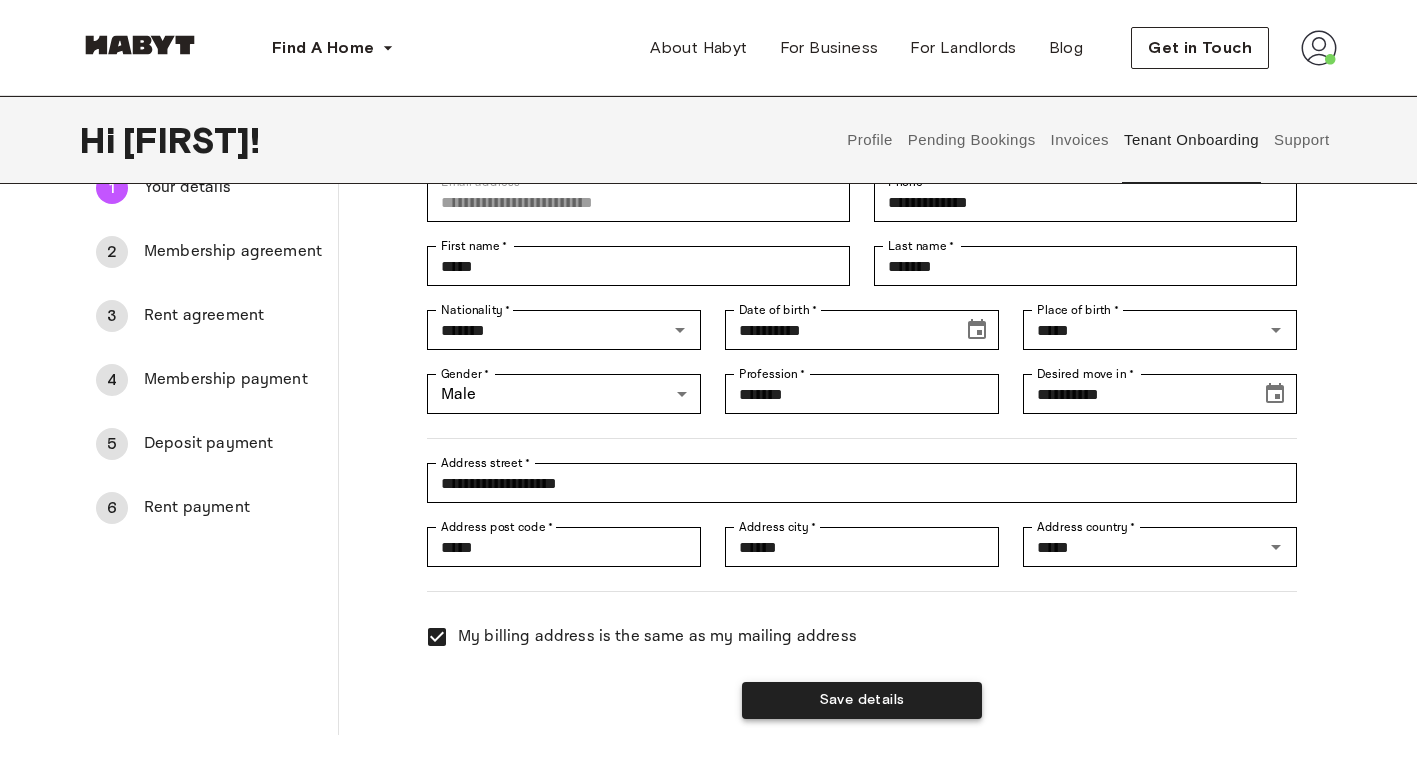 click on "Save details" at bounding box center [862, 700] 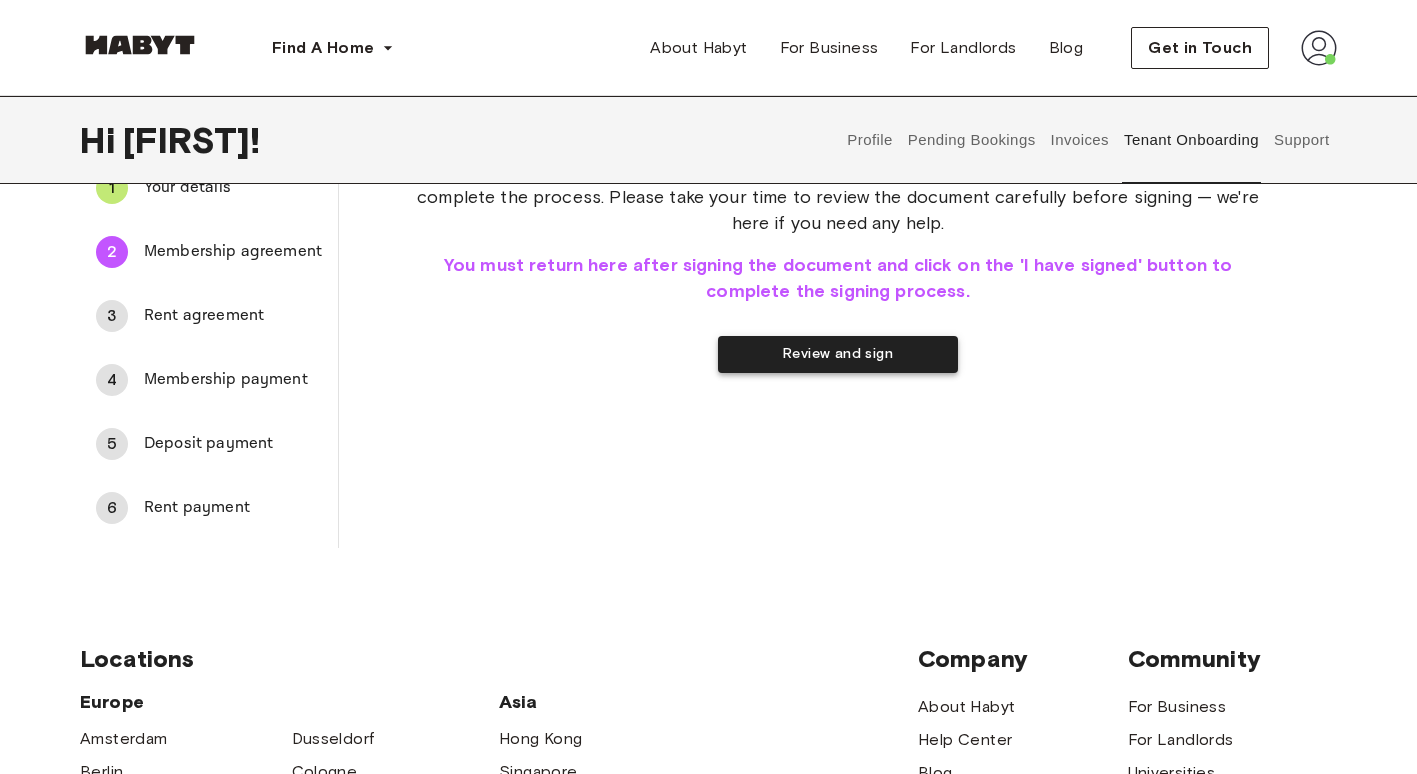 click on "Review and sign" at bounding box center [838, 354] 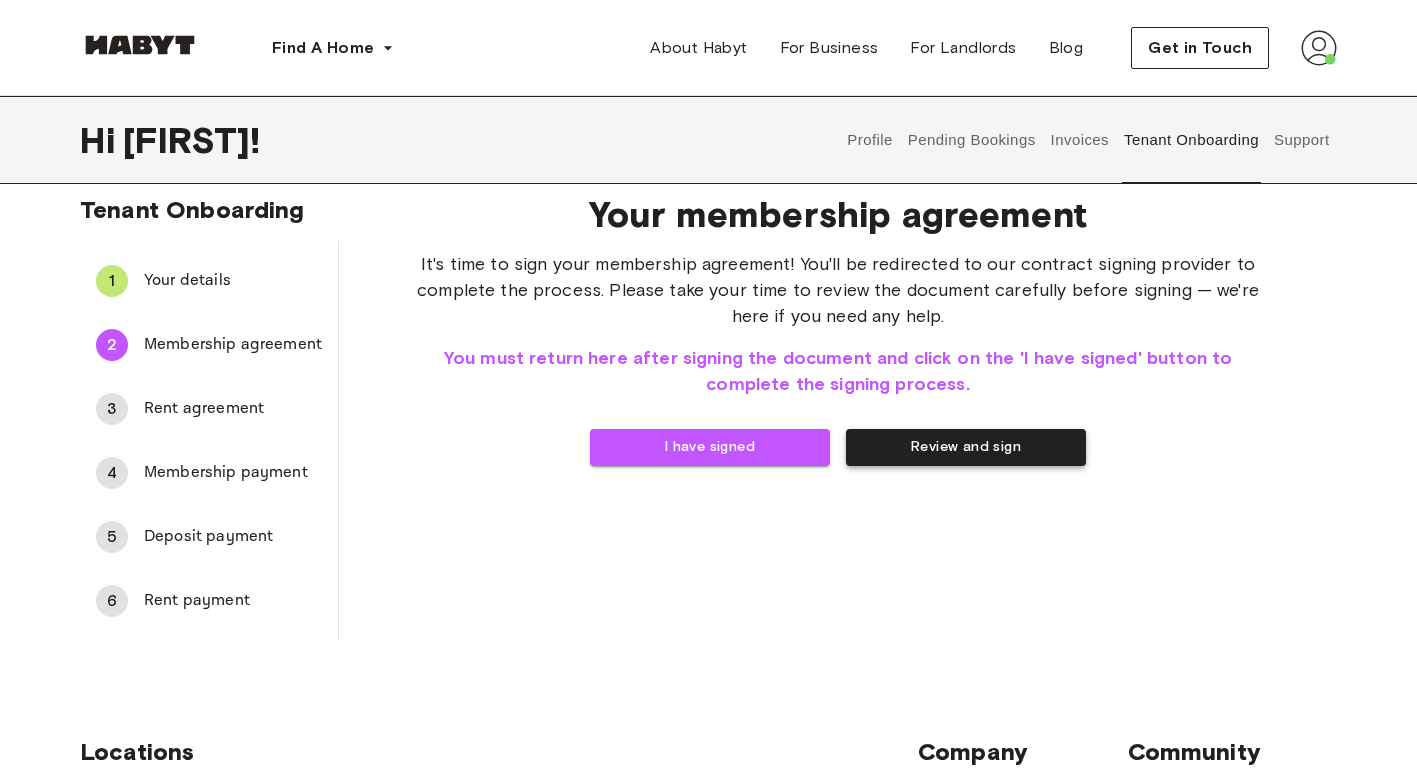 scroll, scrollTop: 20, scrollLeft: 0, axis: vertical 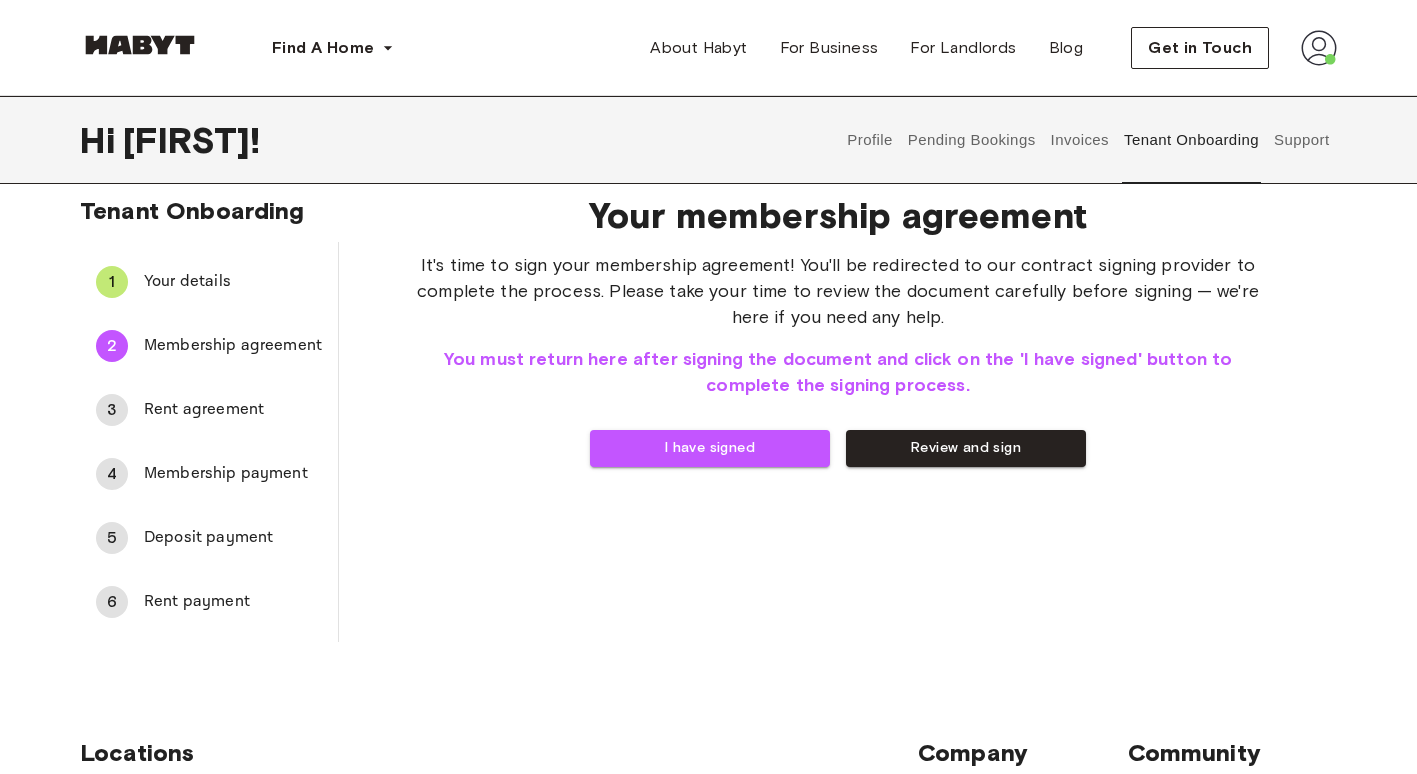 click on "Your details" at bounding box center (233, 282) 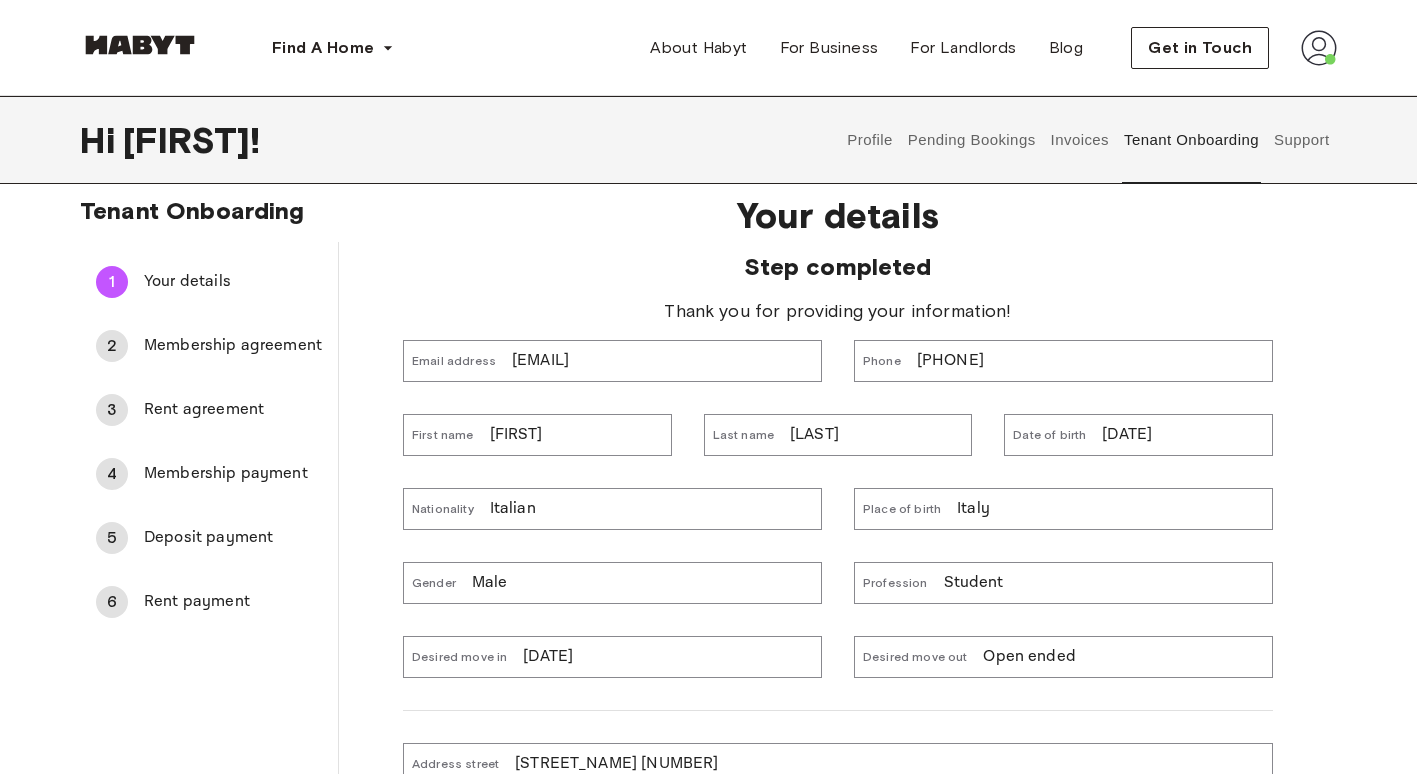click on "Membership agreement" at bounding box center [233, 346] 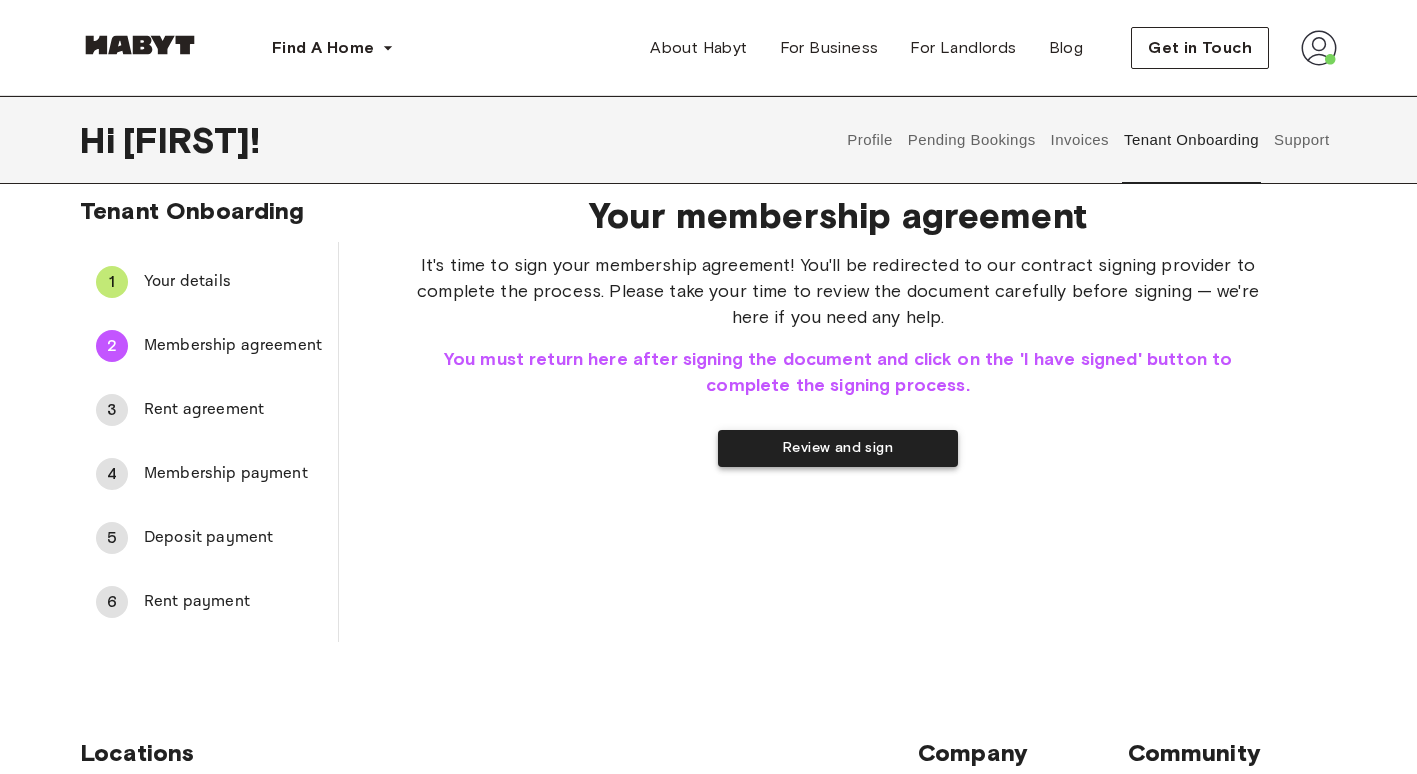 click on "Review and sign" at bounding box center [838, 448] 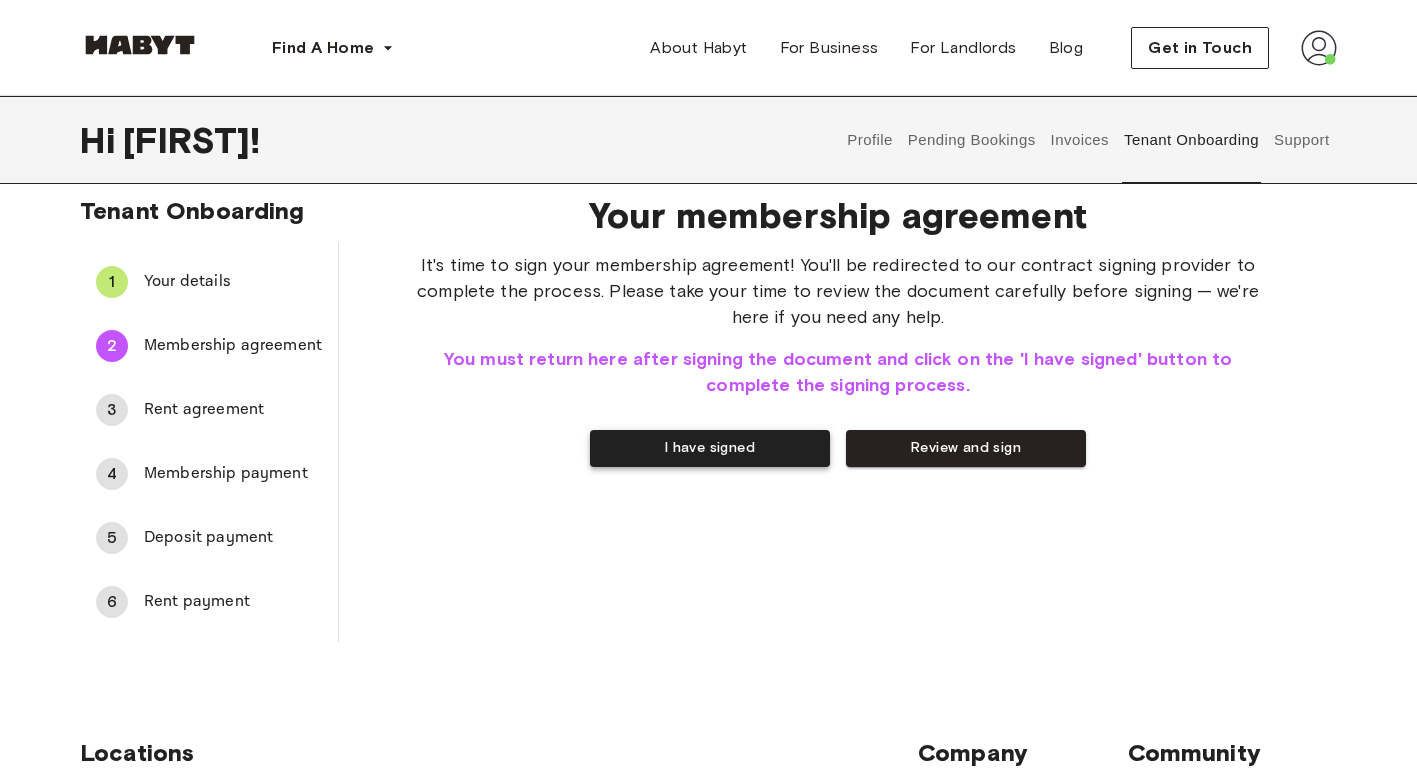 click on "I have signed" at bounding box center (710, 448) 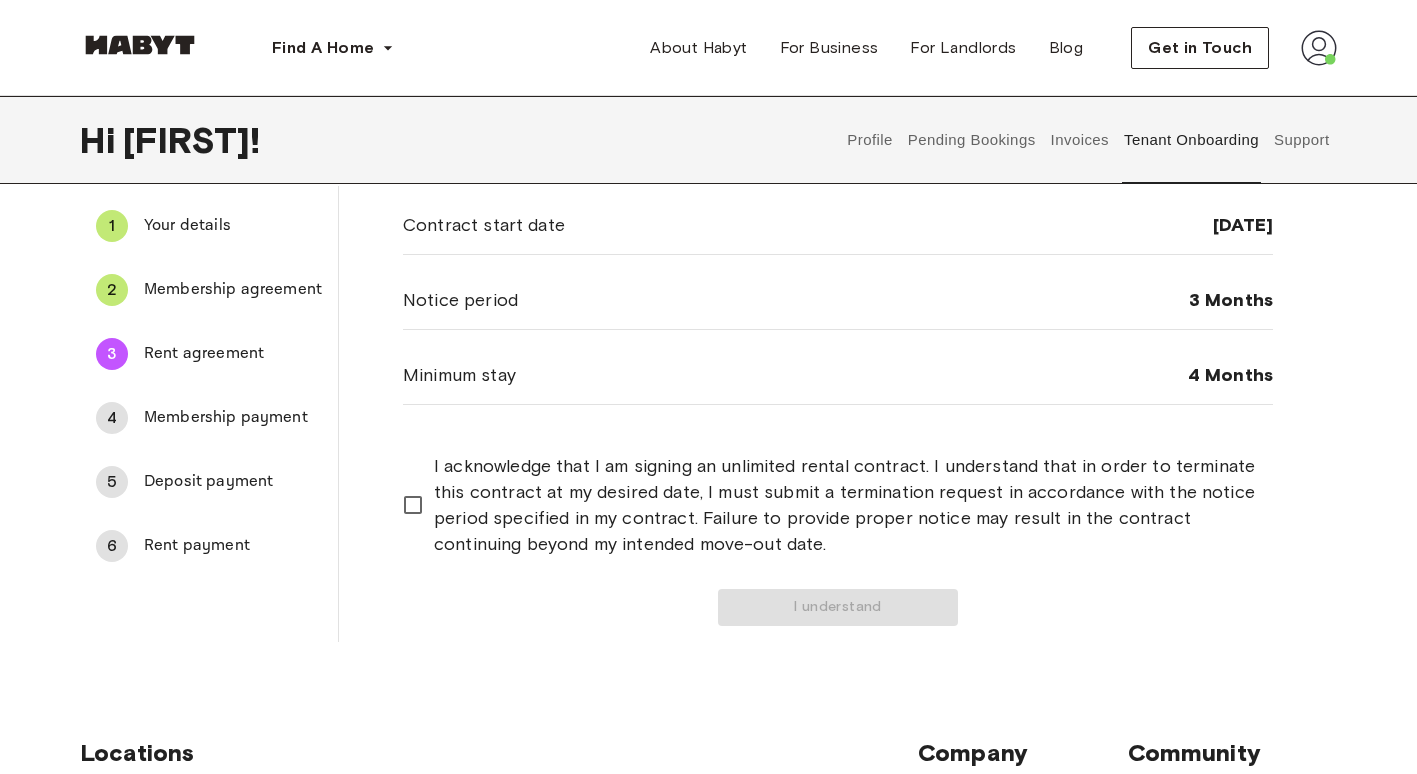scroll, scrollTop: 97, scrollLeft: 0, axis: vertical 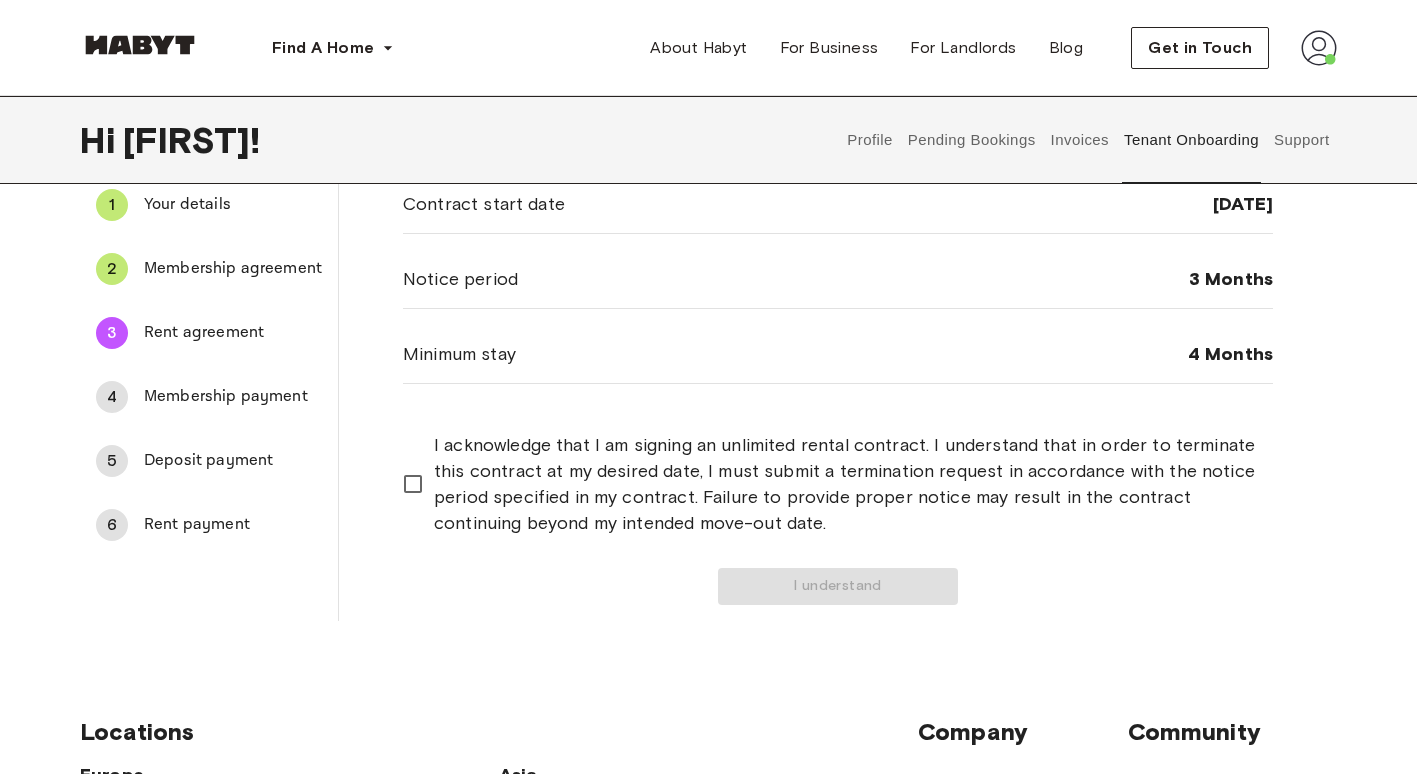 click on "Membership payment" at bounding box center (233, 397) 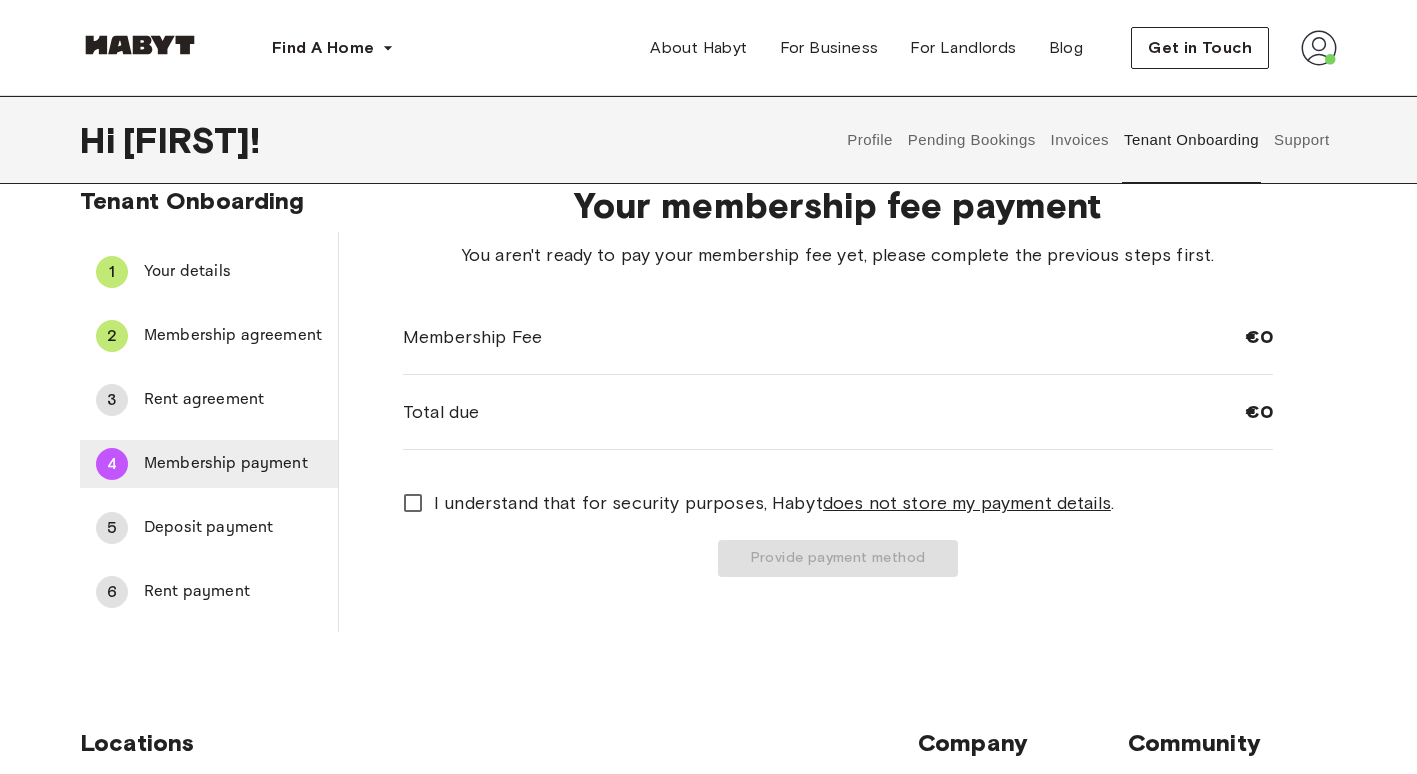 scroll, scrollTop: 0, scrollLeft: 0, axis: both 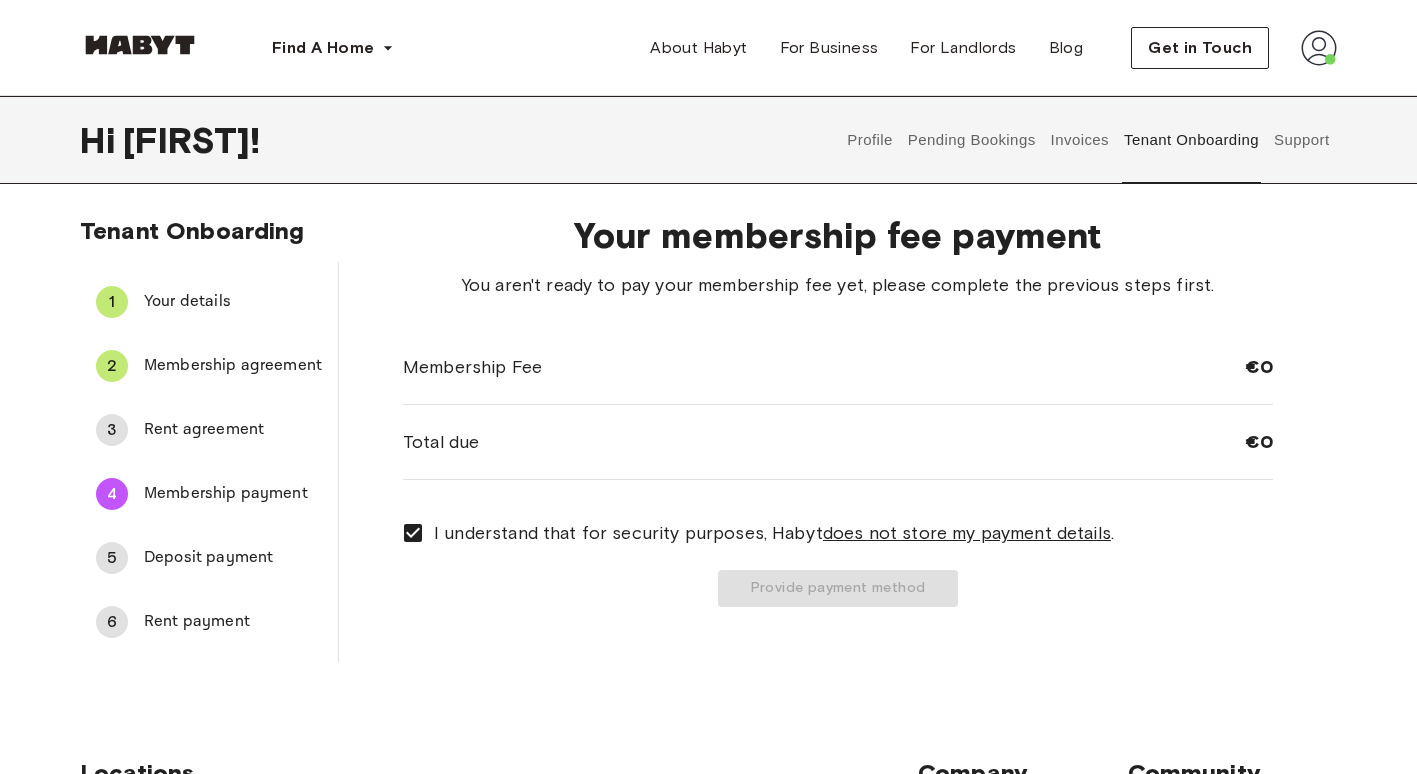 click on "Deposit payment" at bounding box center (233, 558) 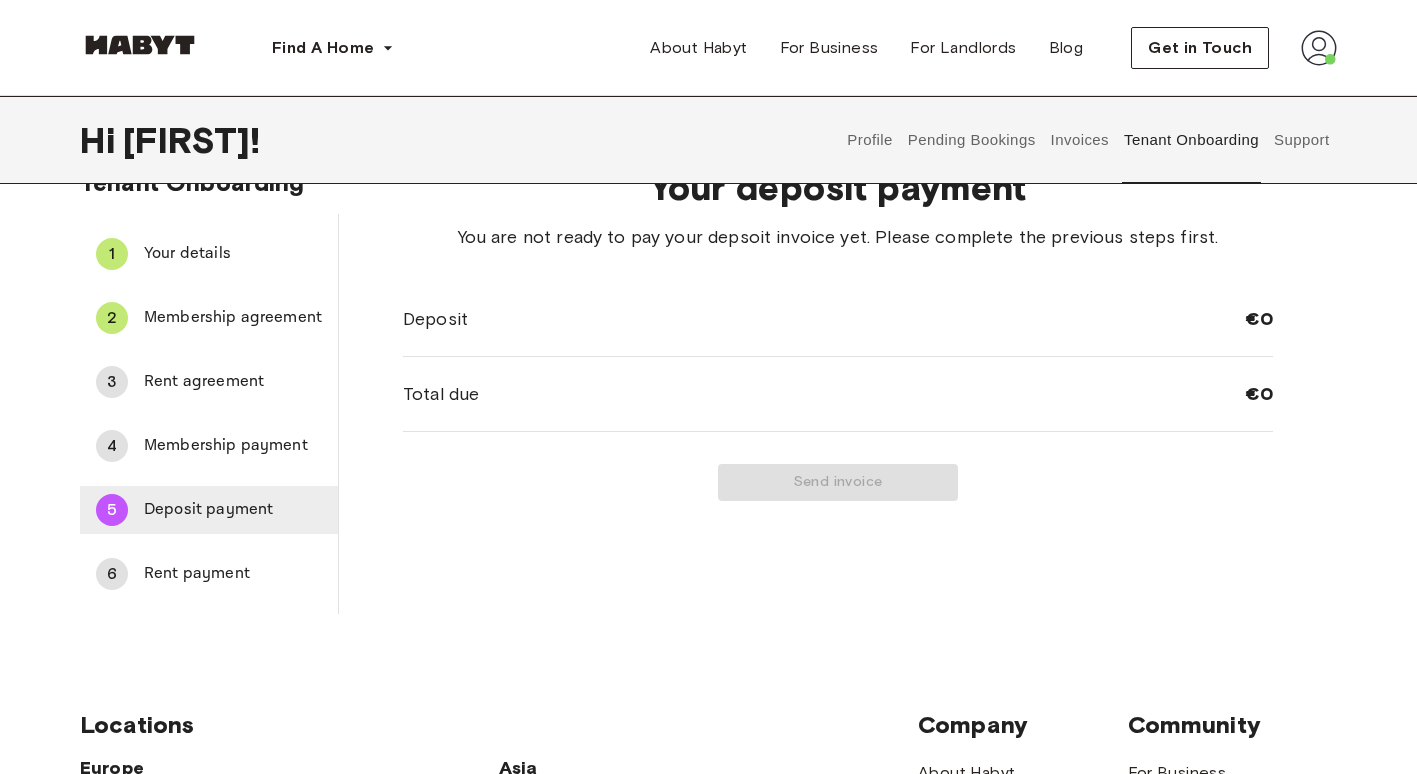 scroll, scrollTop: 50, scrollLeft: 0, axis: vertical 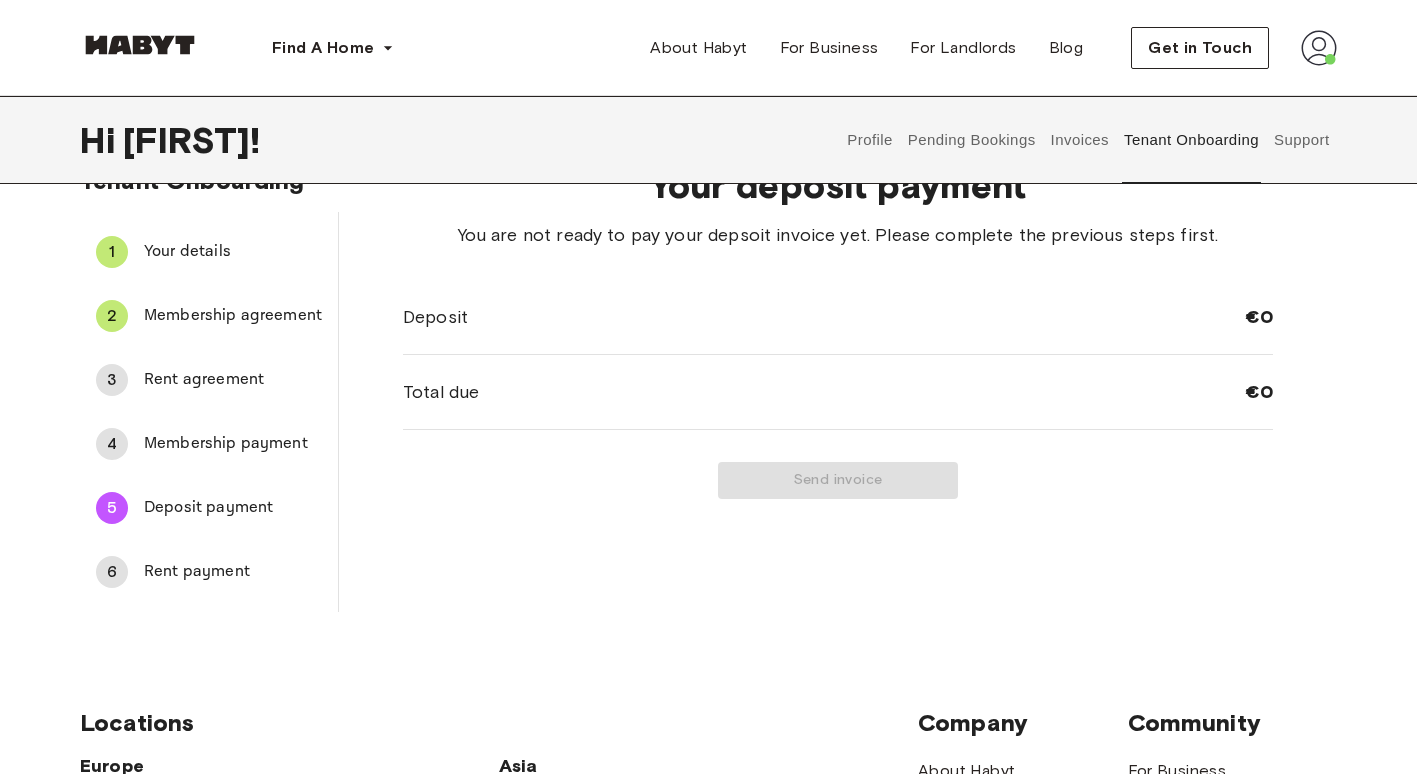 click on "Rent payment" at bounding box center (233, 572) 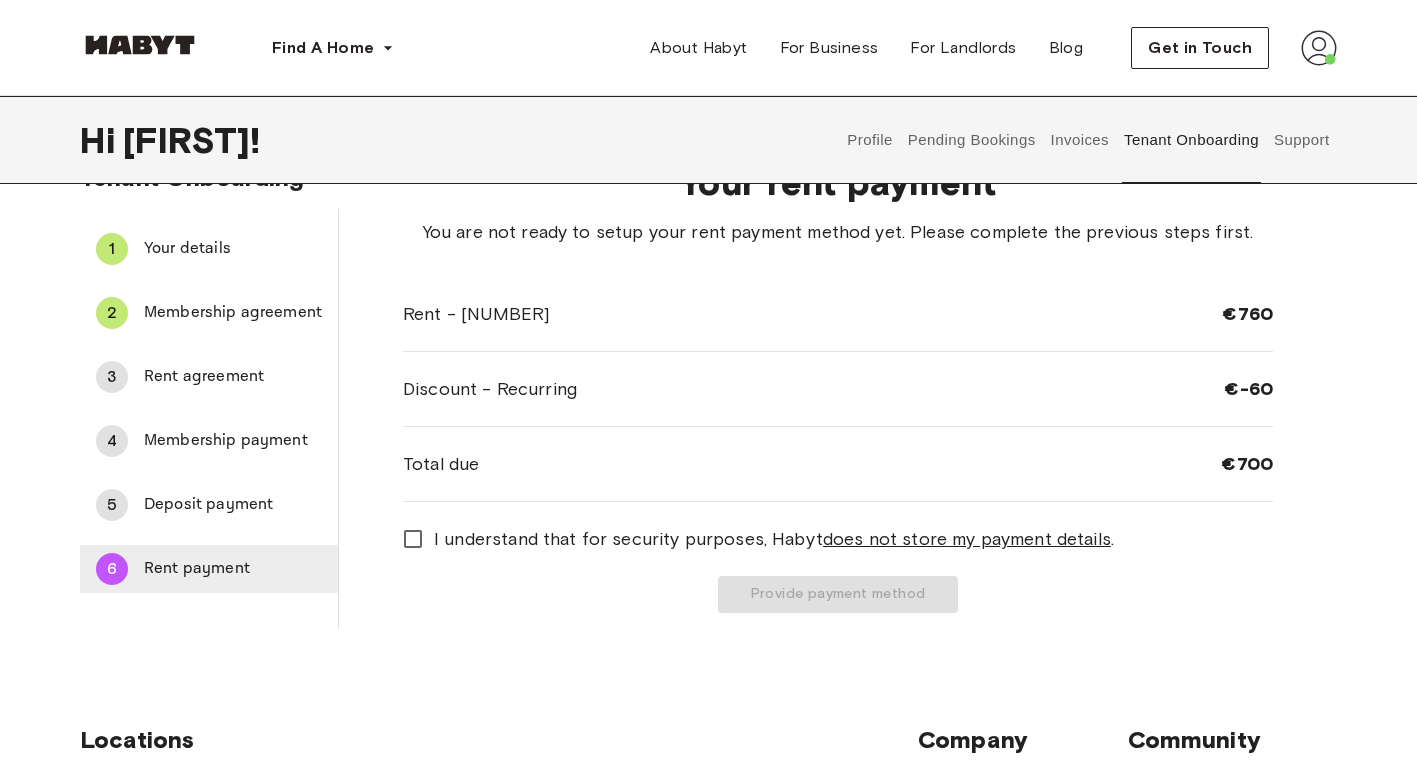 scroll, scrollTop: 0, scrollLeft: 0, axis: both 